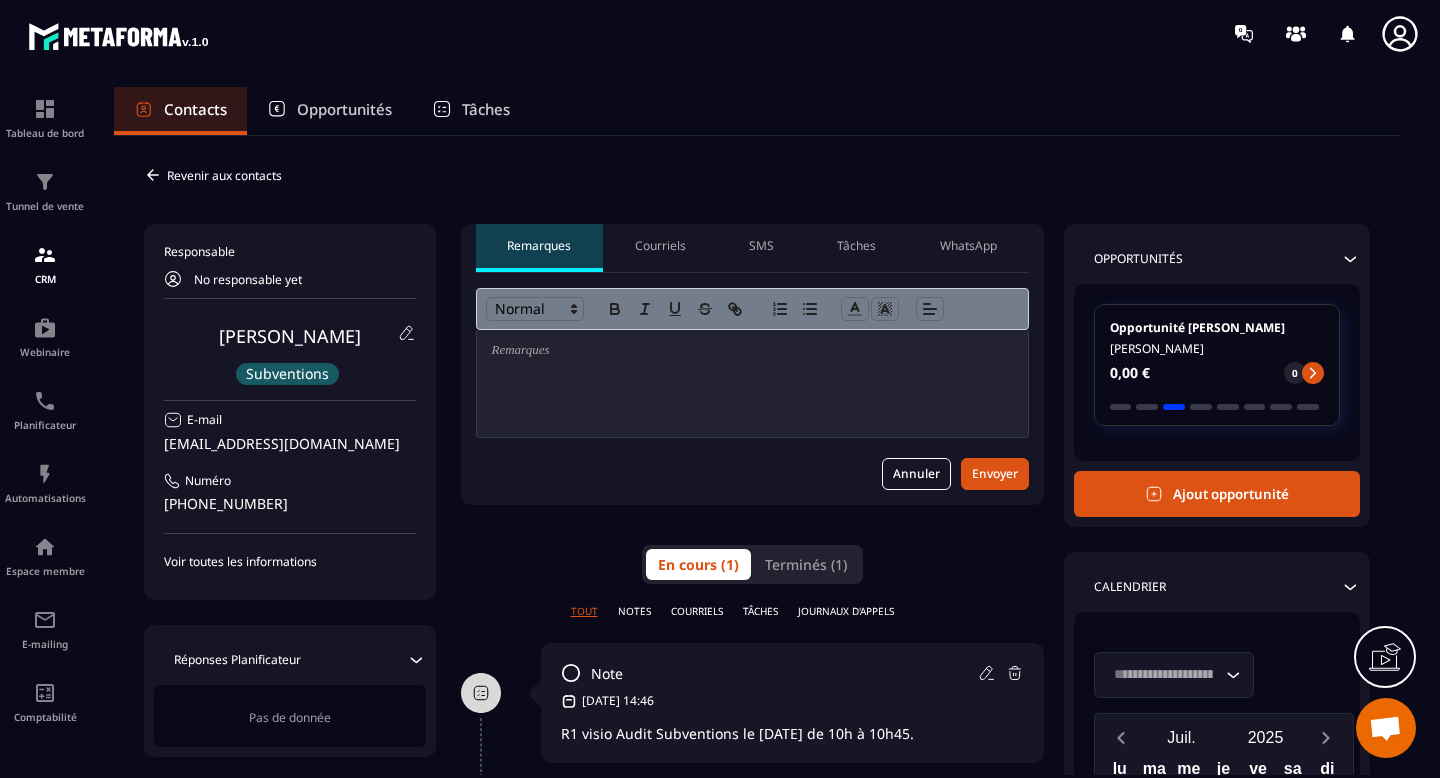 scroll, scrollTop: 0, scrollLeft: 0, axis: both 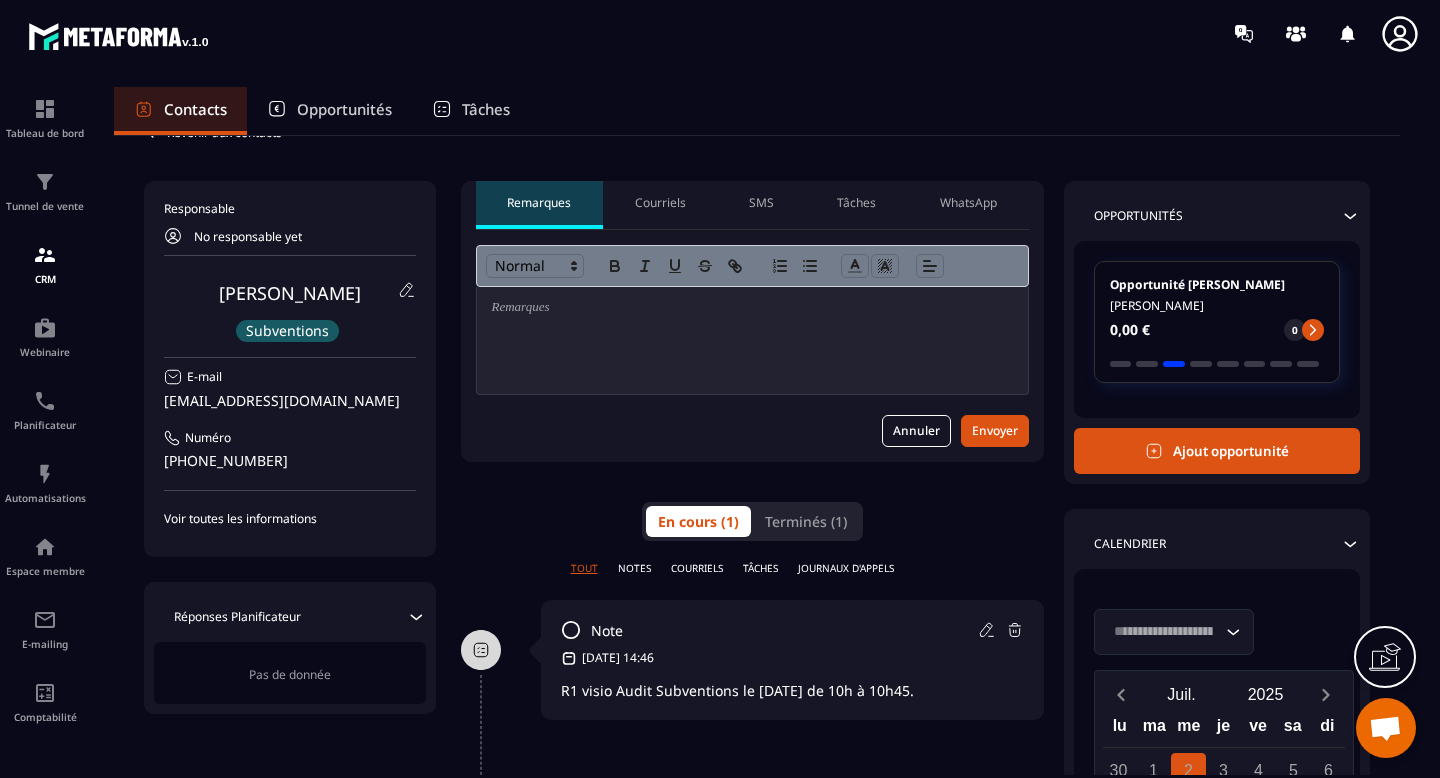 click 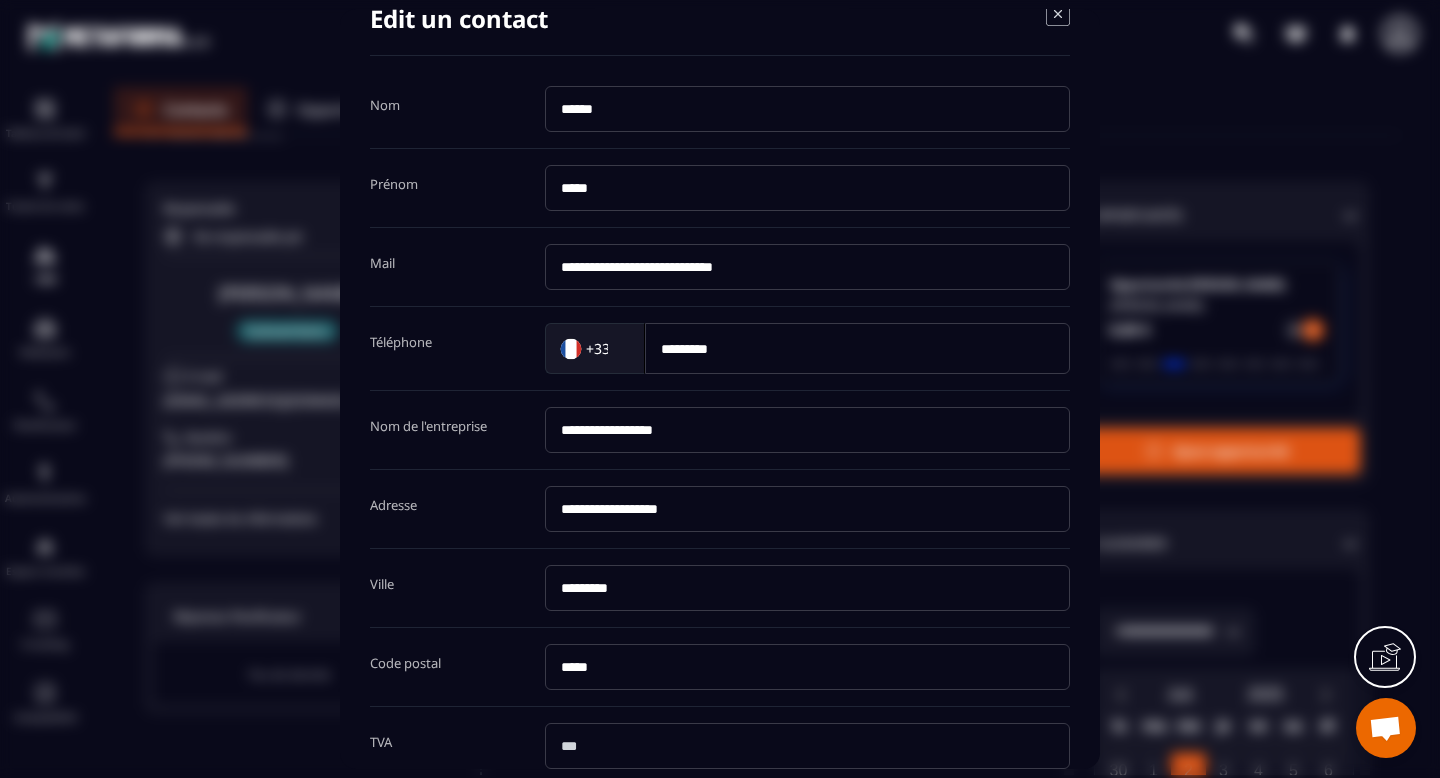 scroll, scrollTop: 0, scrollLeft: 0, axis: both 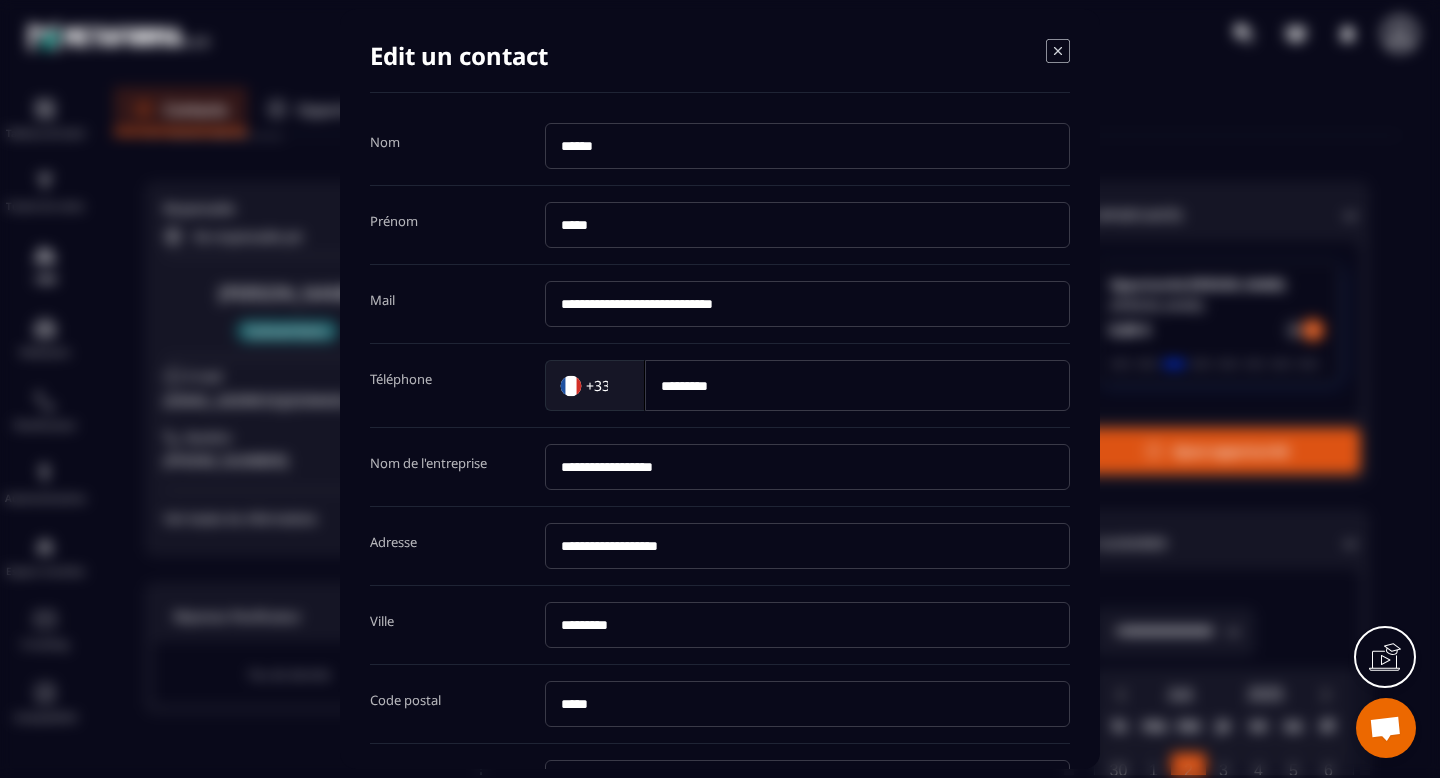 click 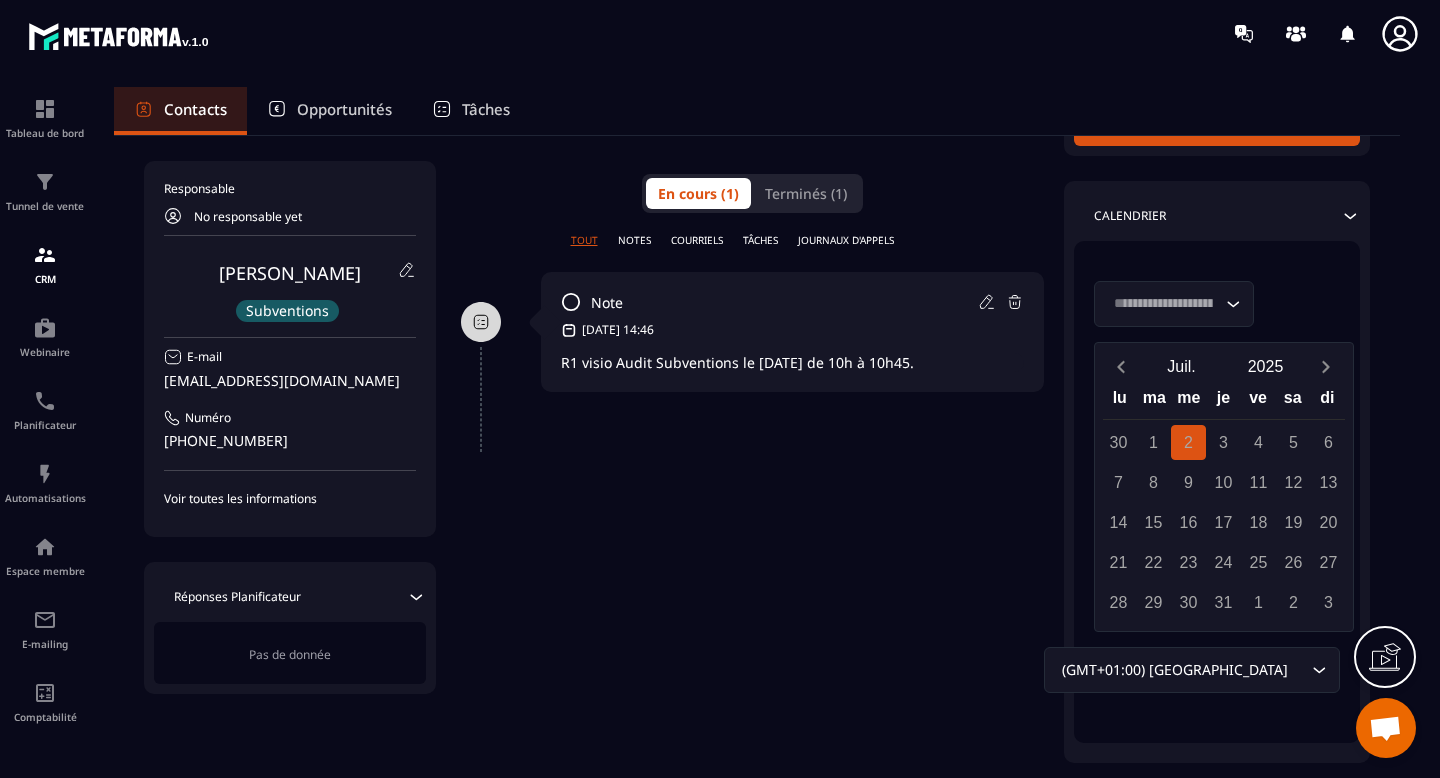 scroll, scrollTop: 419, scrollLeft: 0, axis: vertical 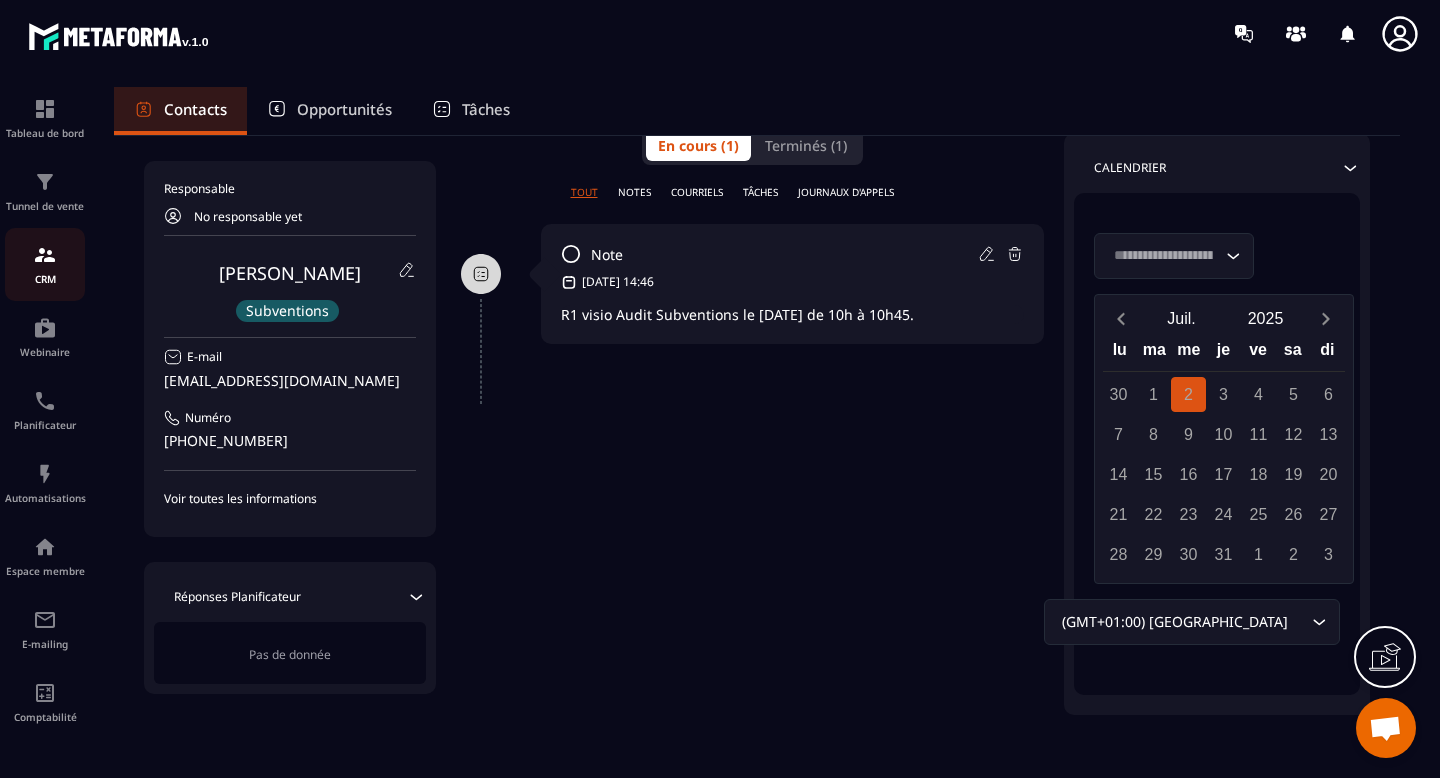 click on "CRM" at bounding box center [45, 264] 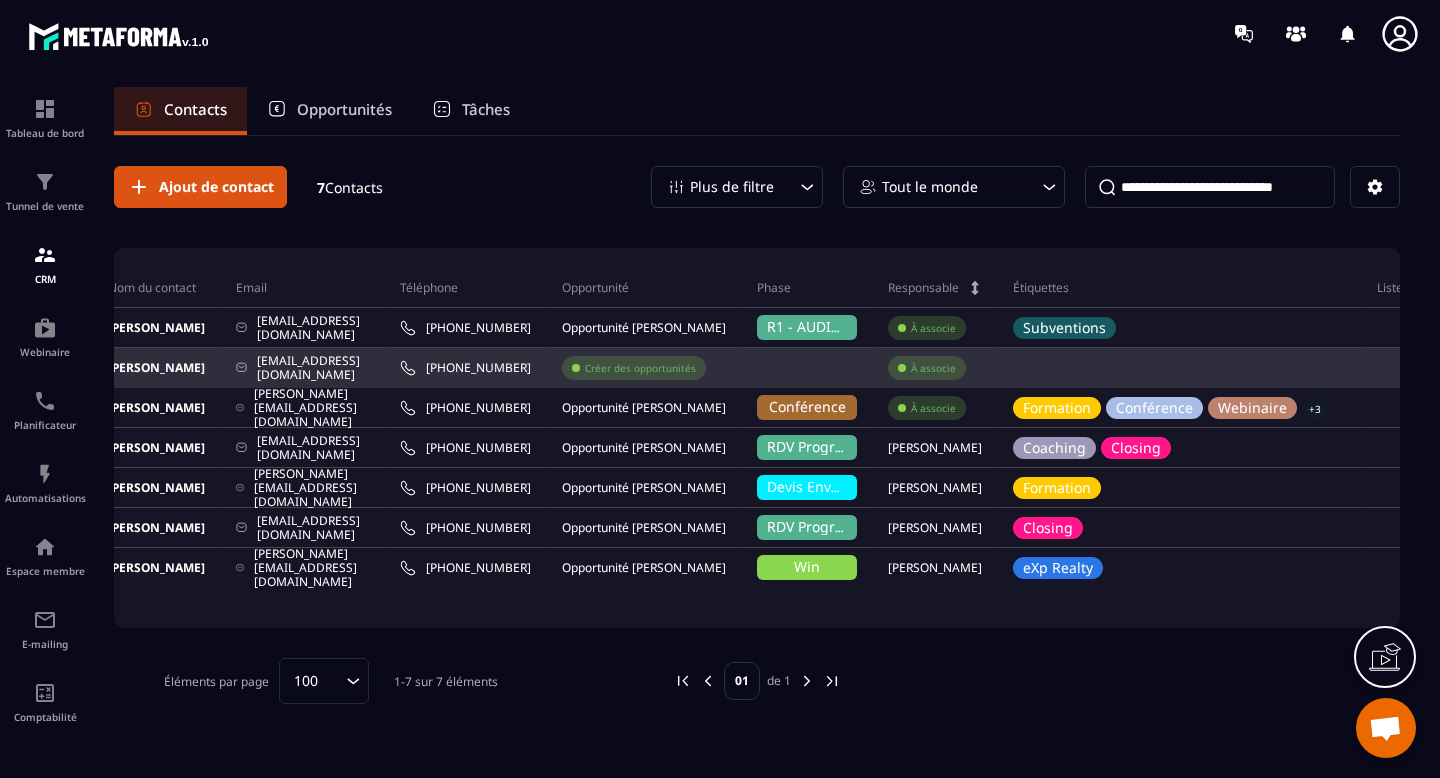 scroll, scrollTop: 0, scrollLeft: 60, axis: horizontal 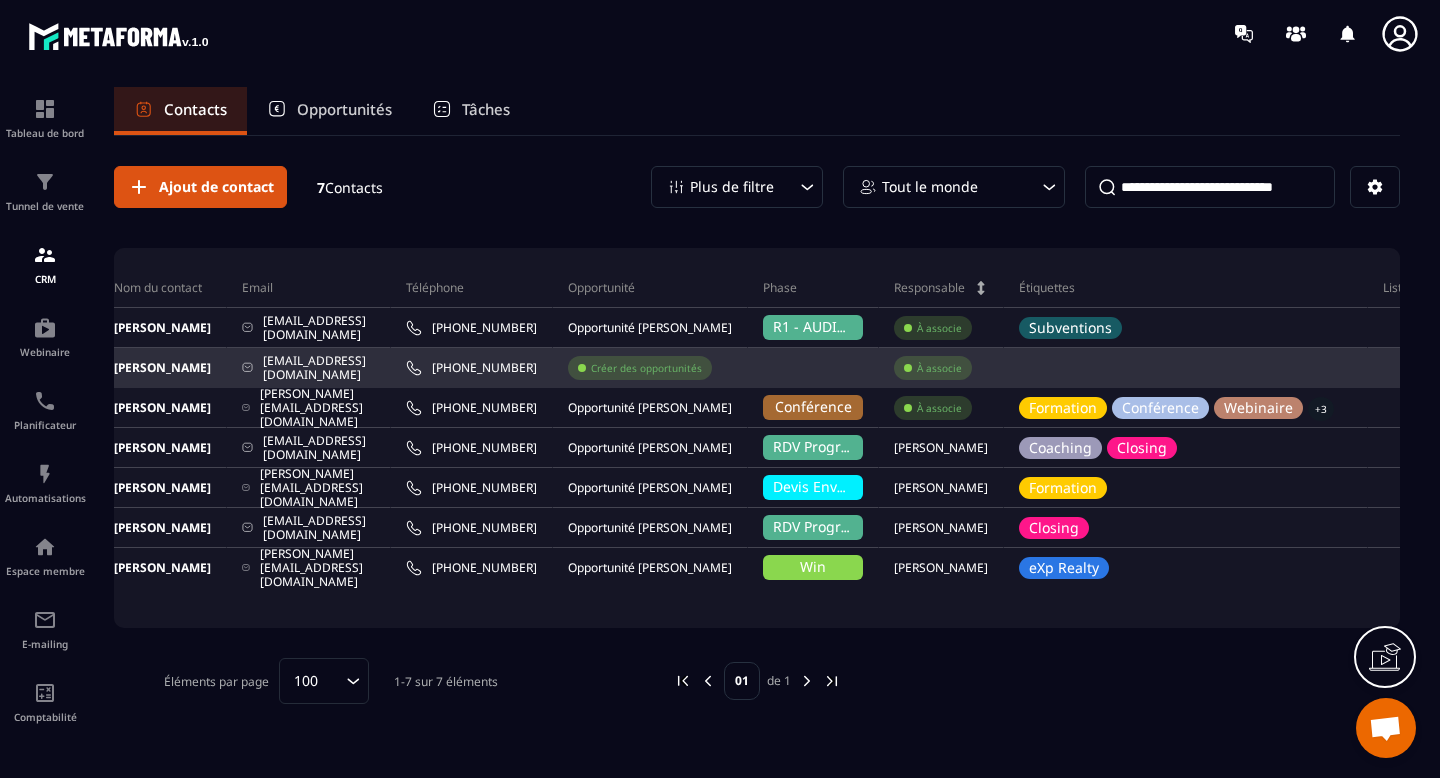click on "Créer des opportunités" at bounding box center (646, 368) 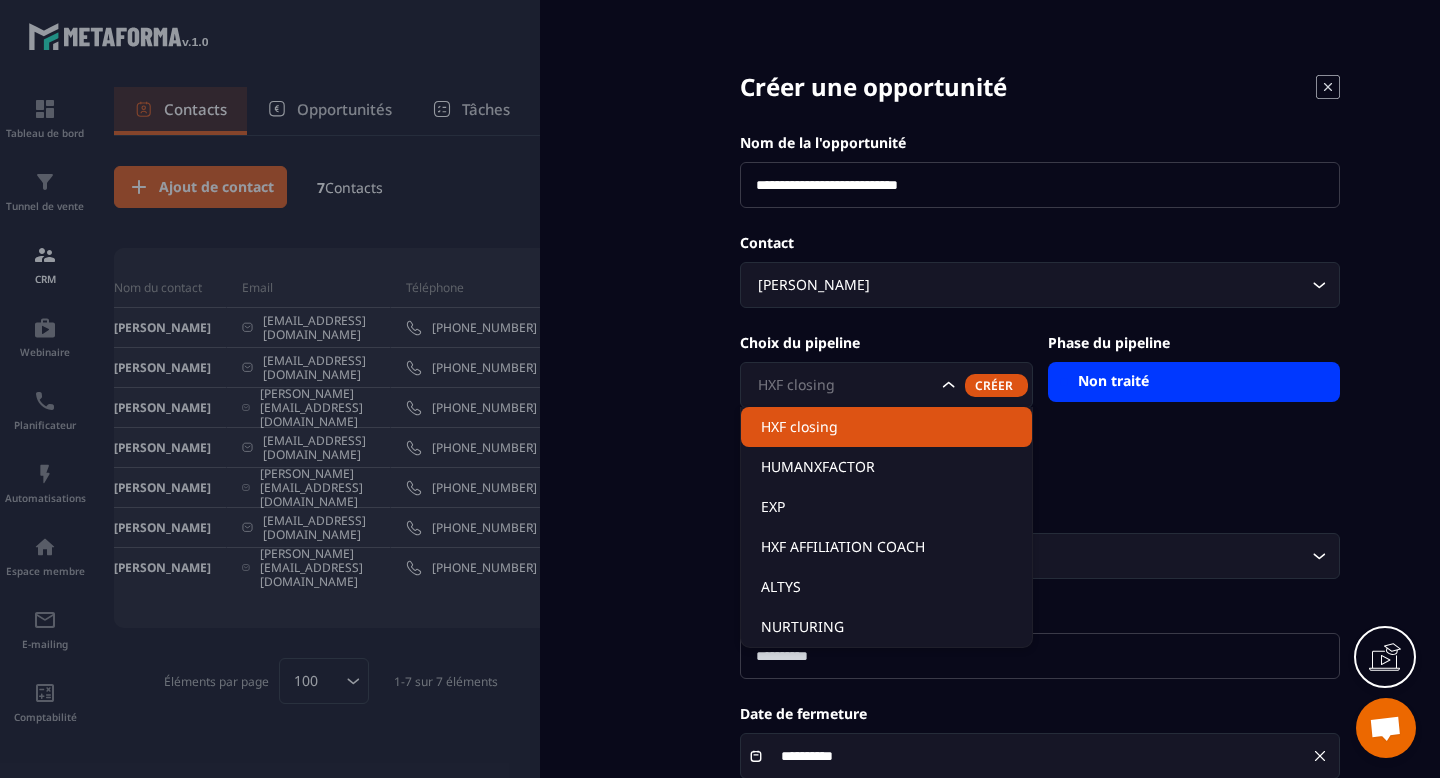 click 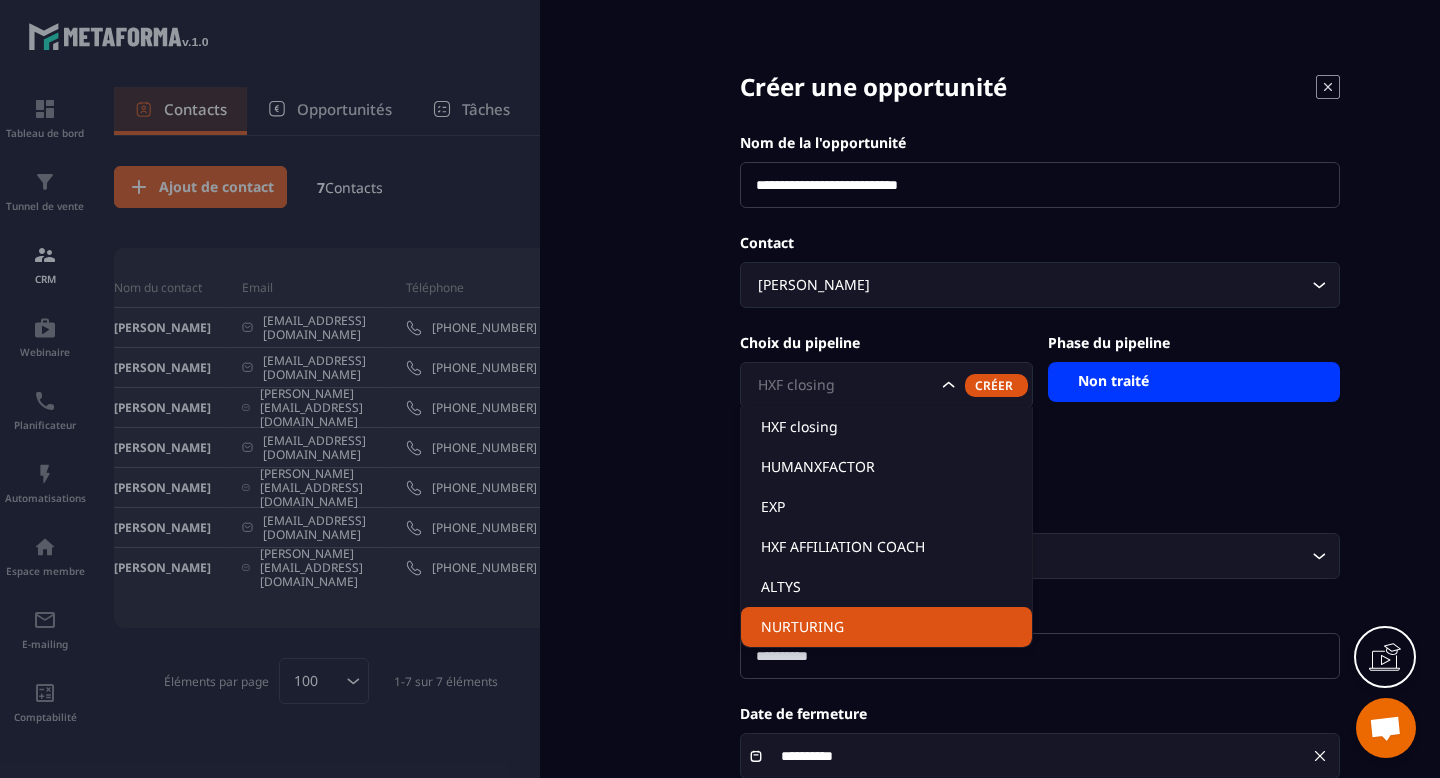 click on "NURTURING" 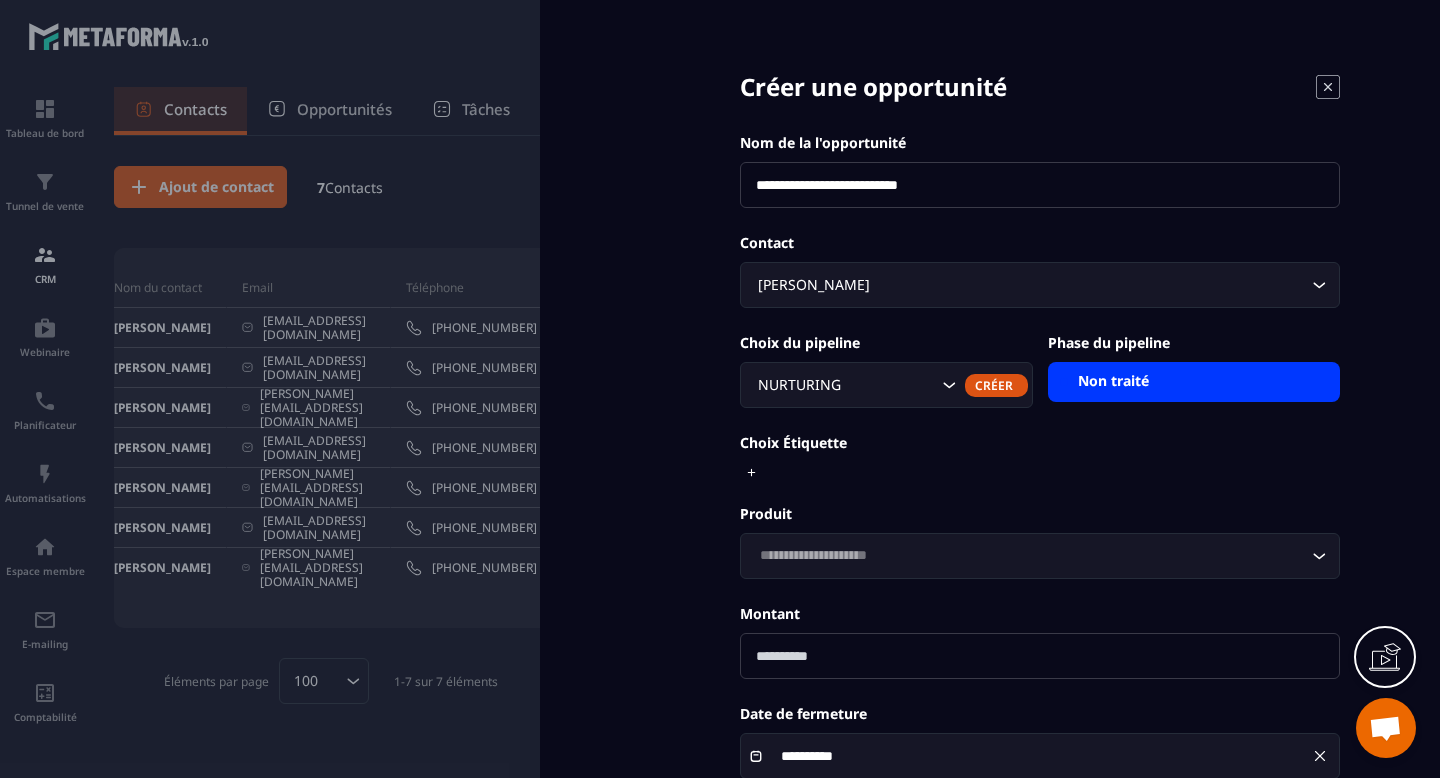 click on "Non traité" at bounding box center (1194, 382) 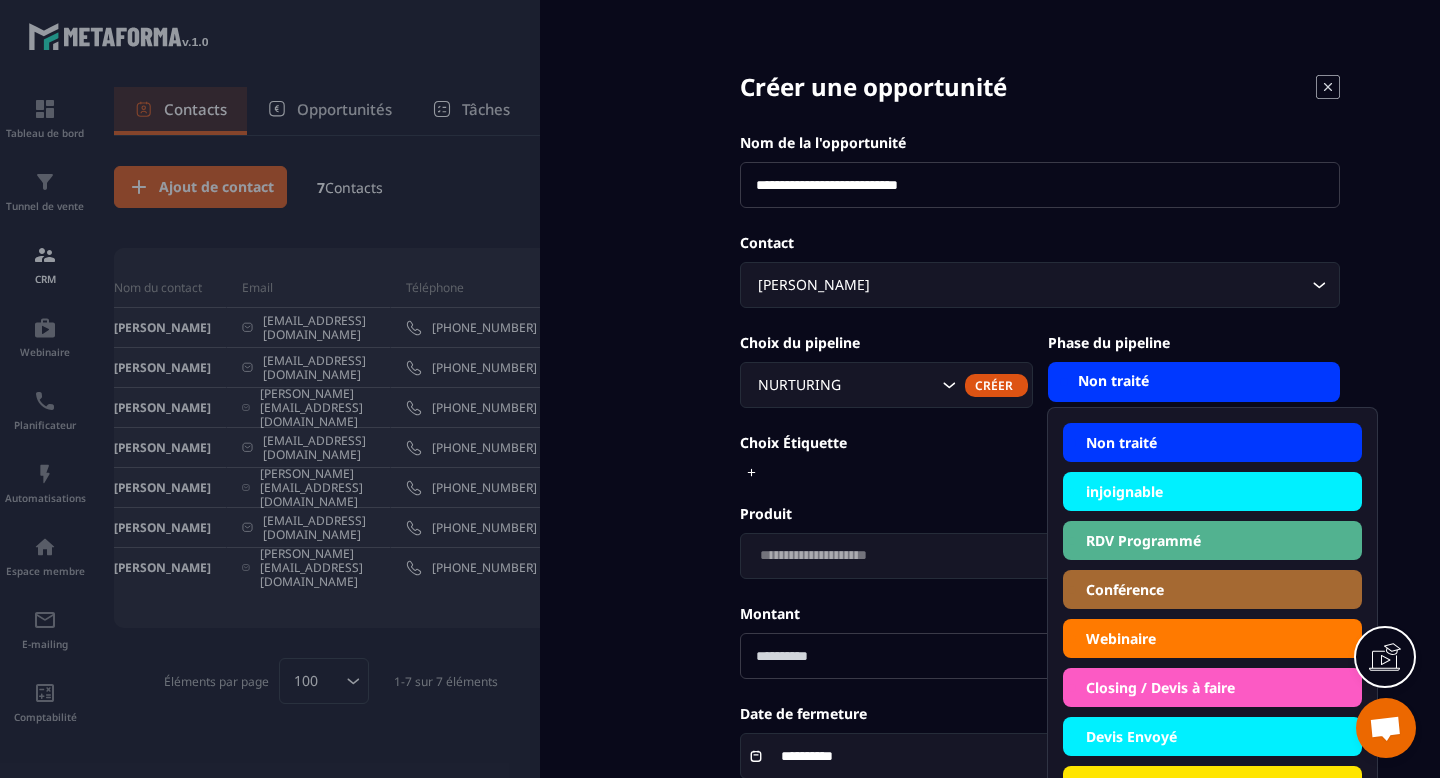click on "Conférence" 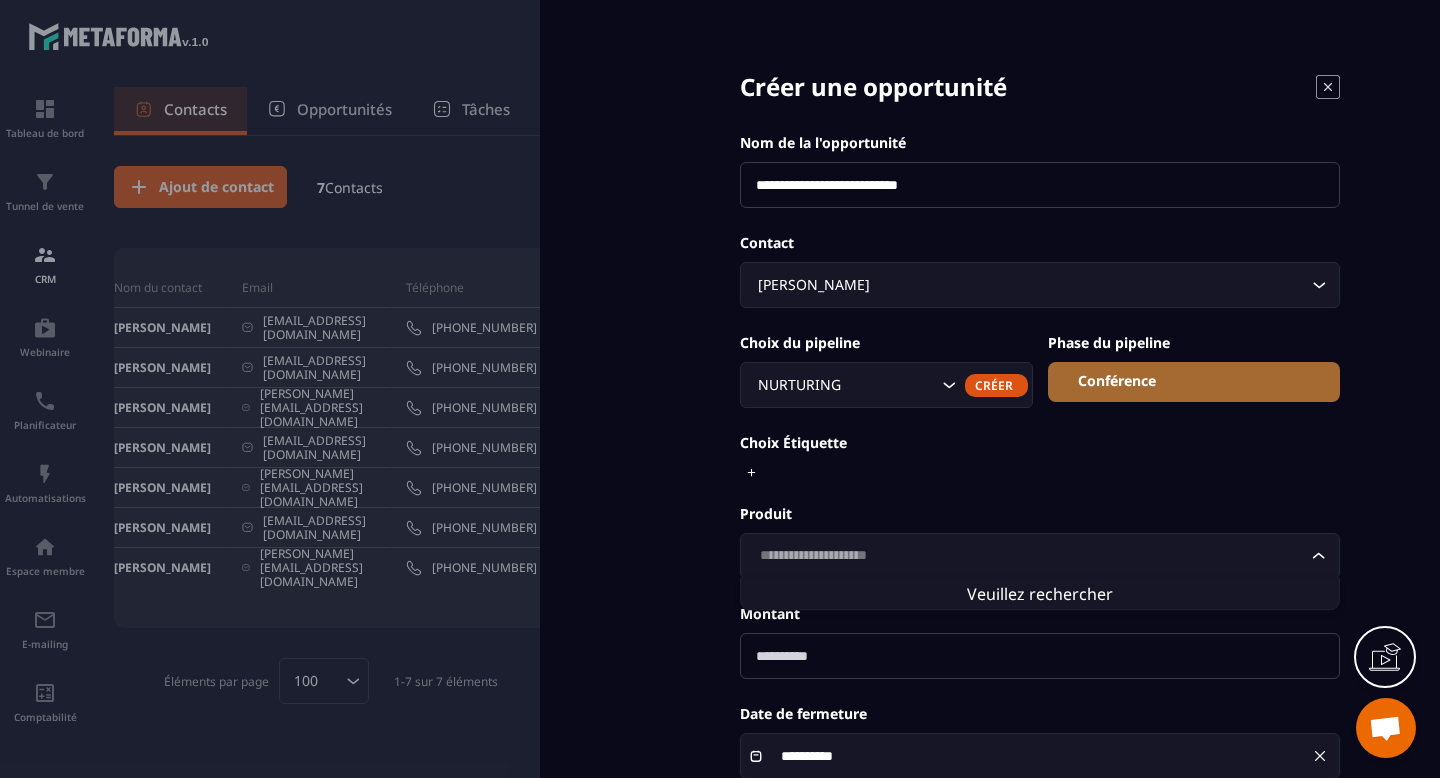 click 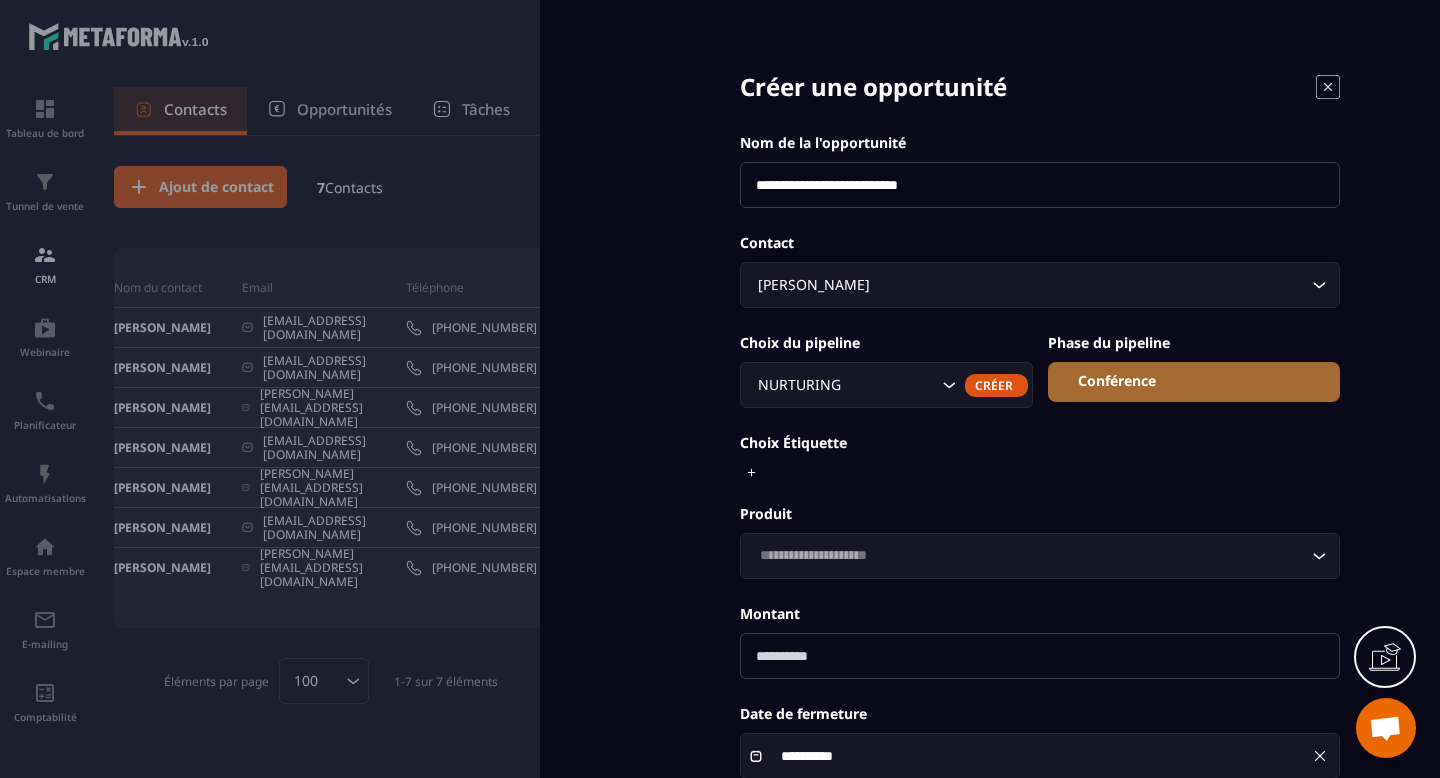 click at bounding box center [1040, 656] 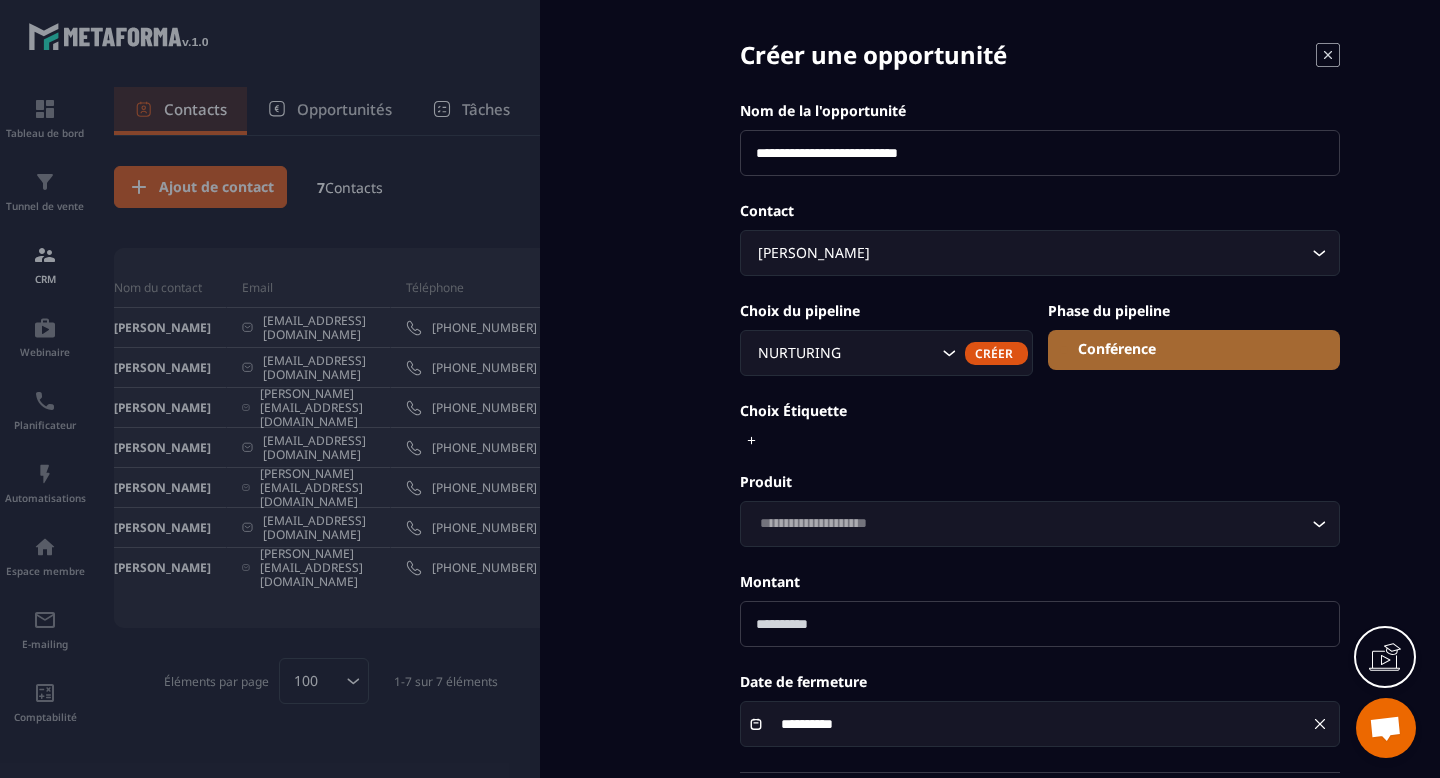 scroll, scrollTop: 129, scrollLeft: 0, axis: vertical 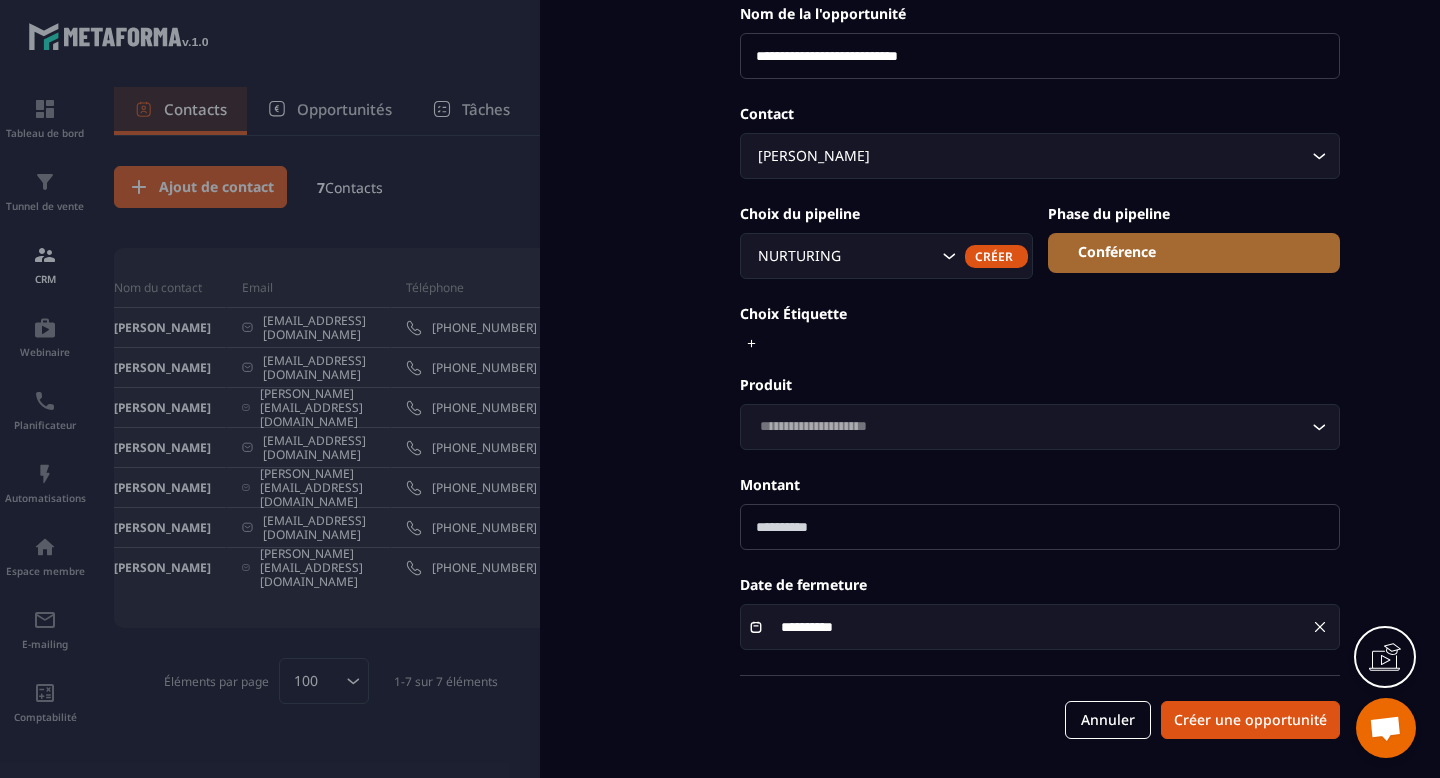 type on "***" 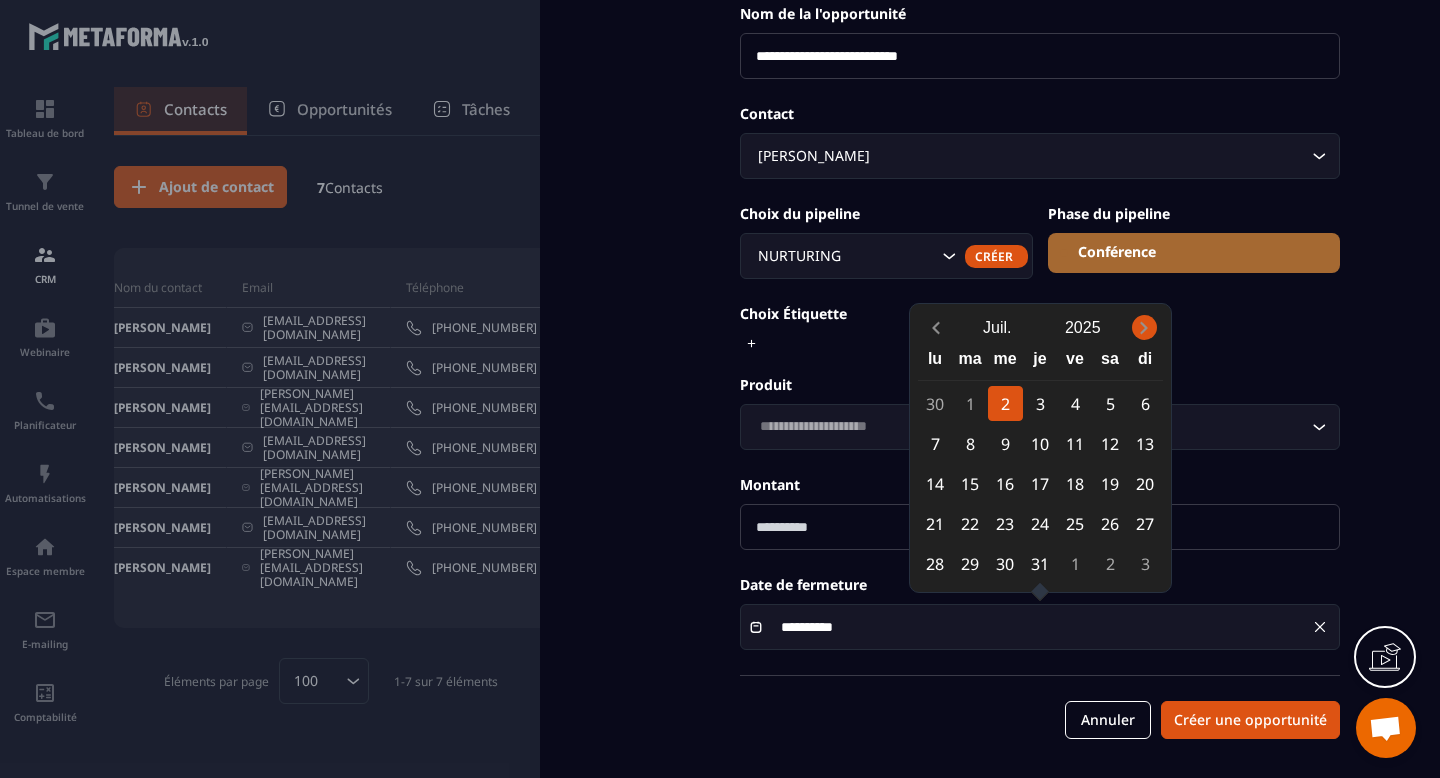 click 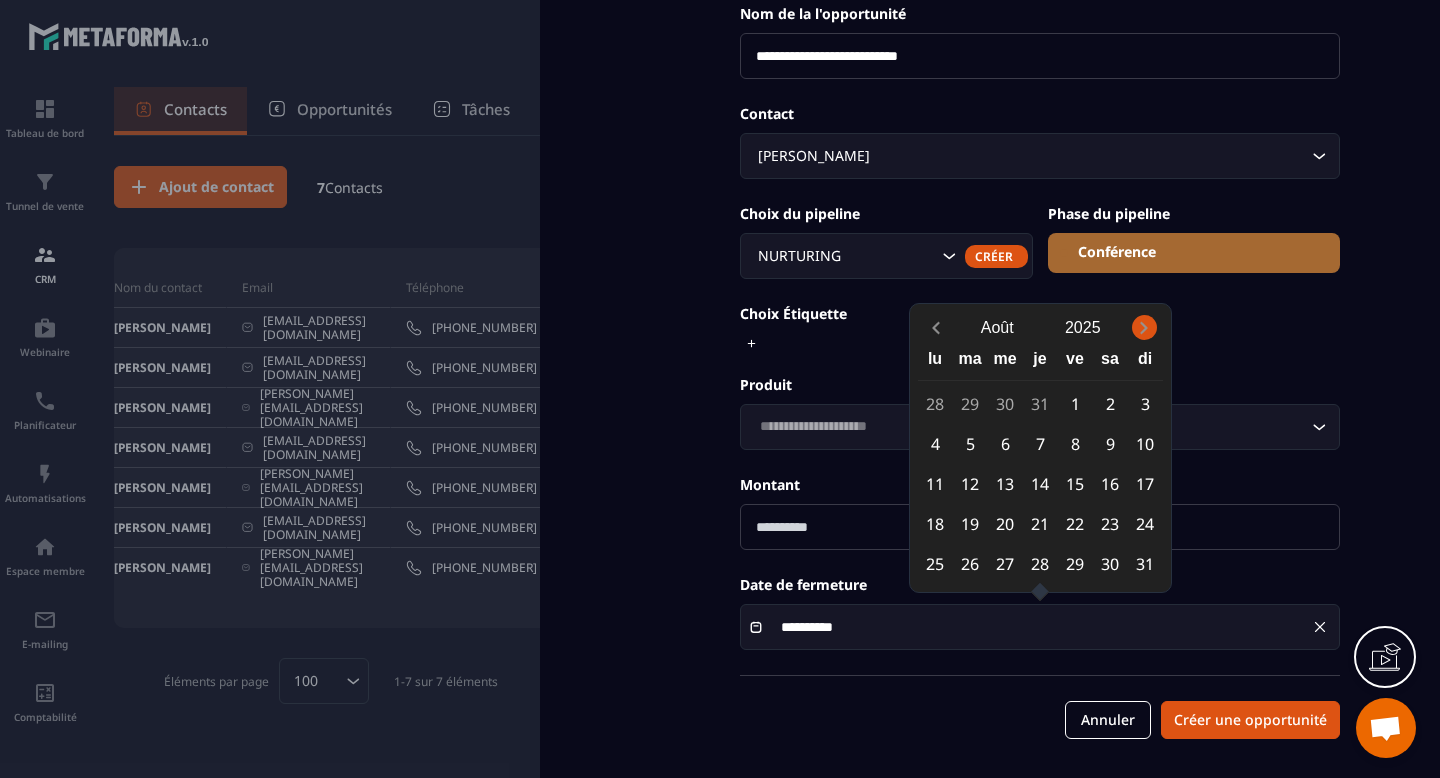 click 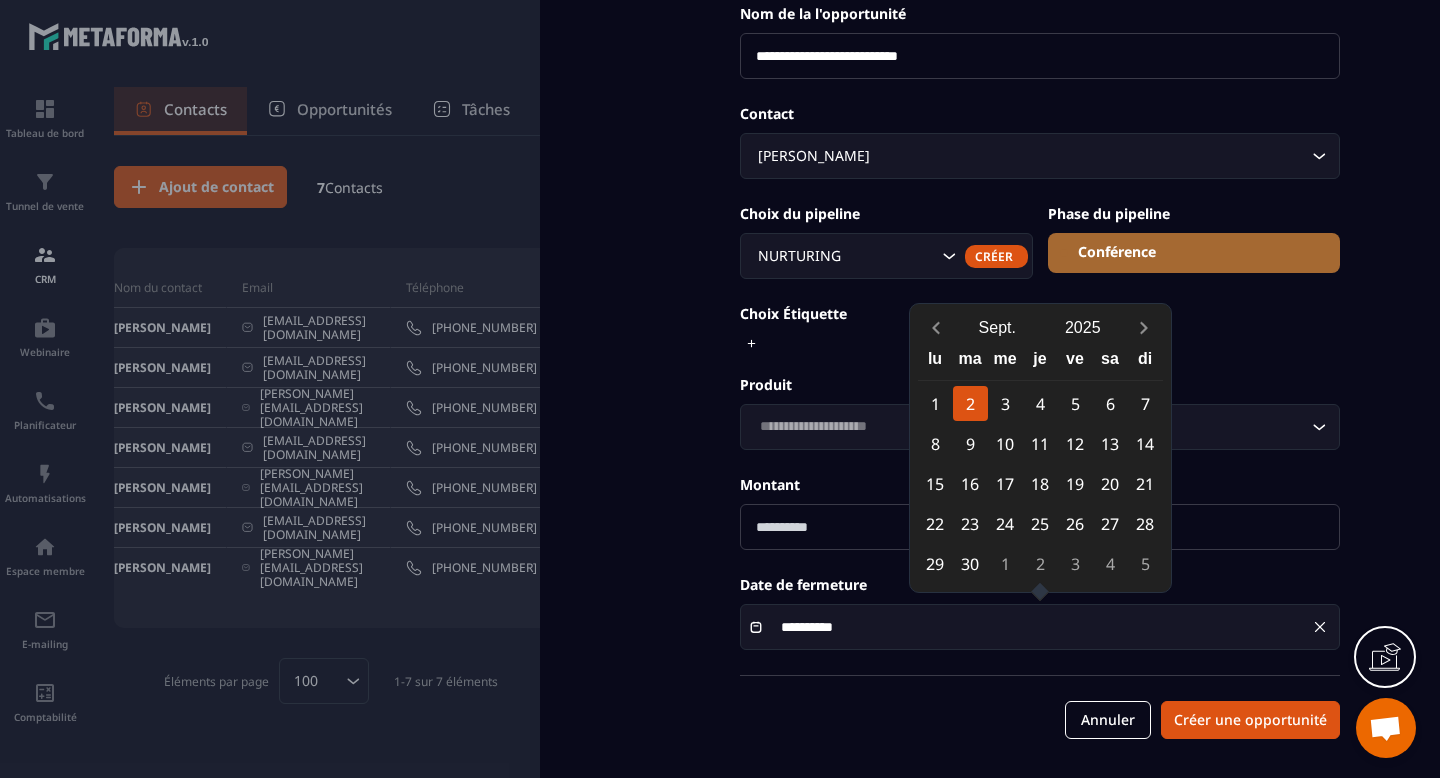 click on "2" at bounding box center [970, 403] 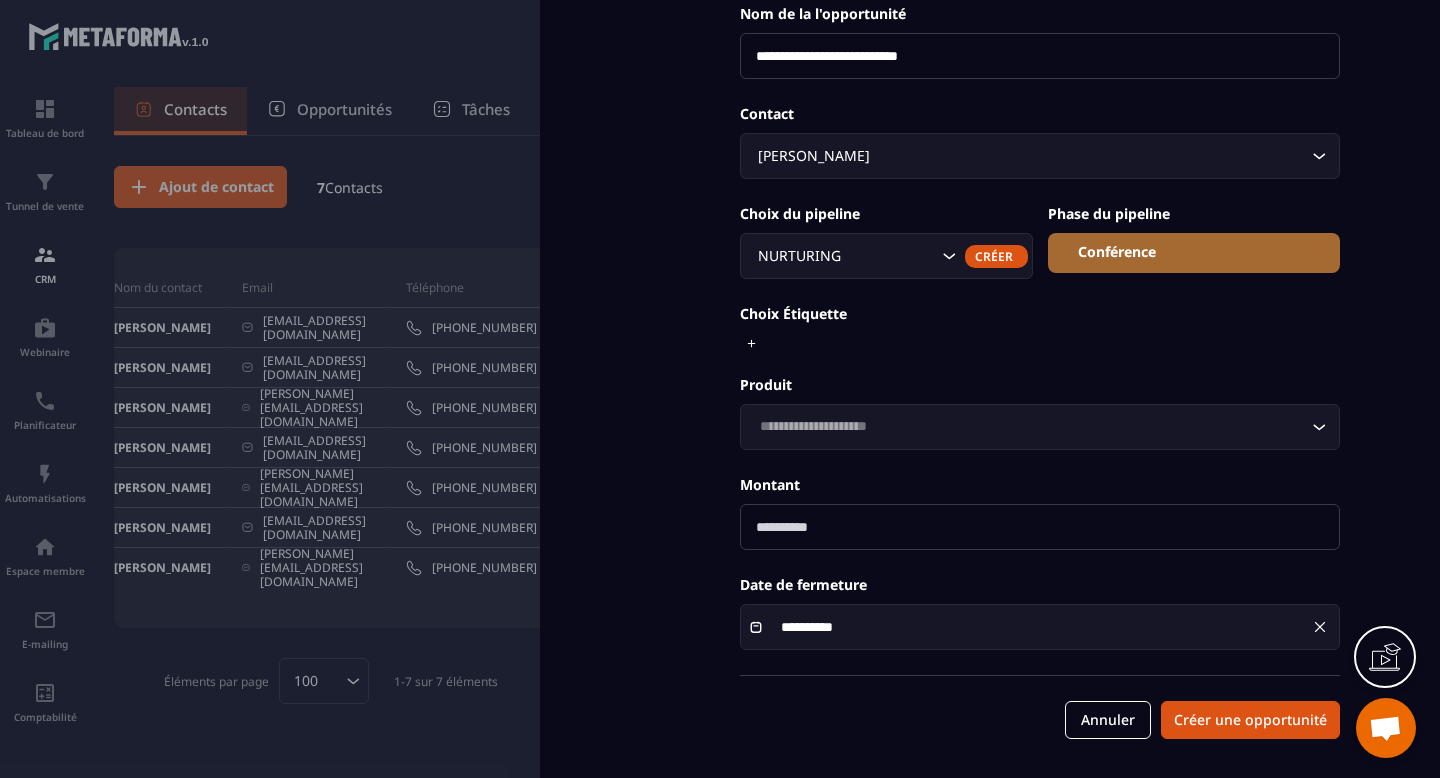 scroll, scrollTop: 112, scrollLeft: 0, axis: vertical 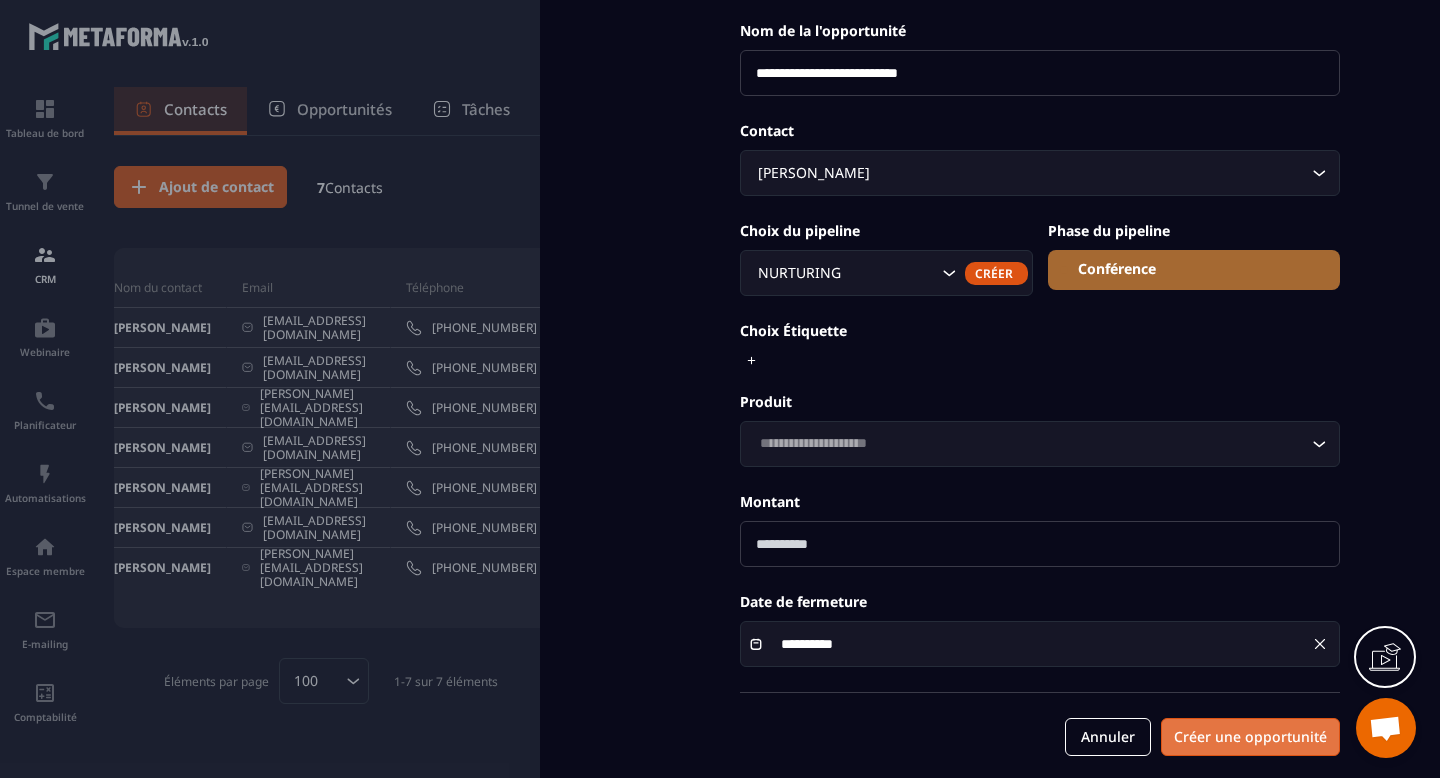 click on "Créer une opportunité" at bounding box center [1250, 737] 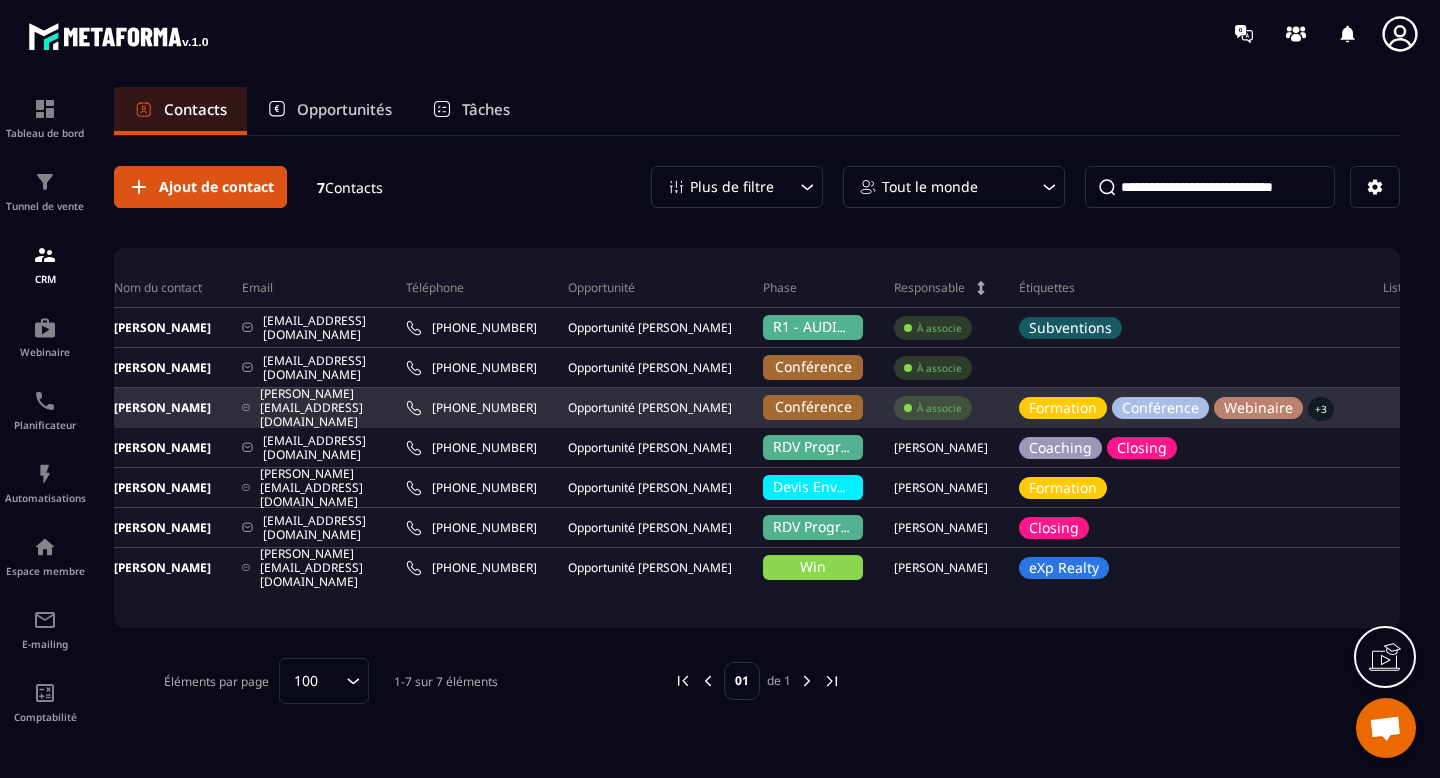 click on "À associe" at bounding box center (939, 408) 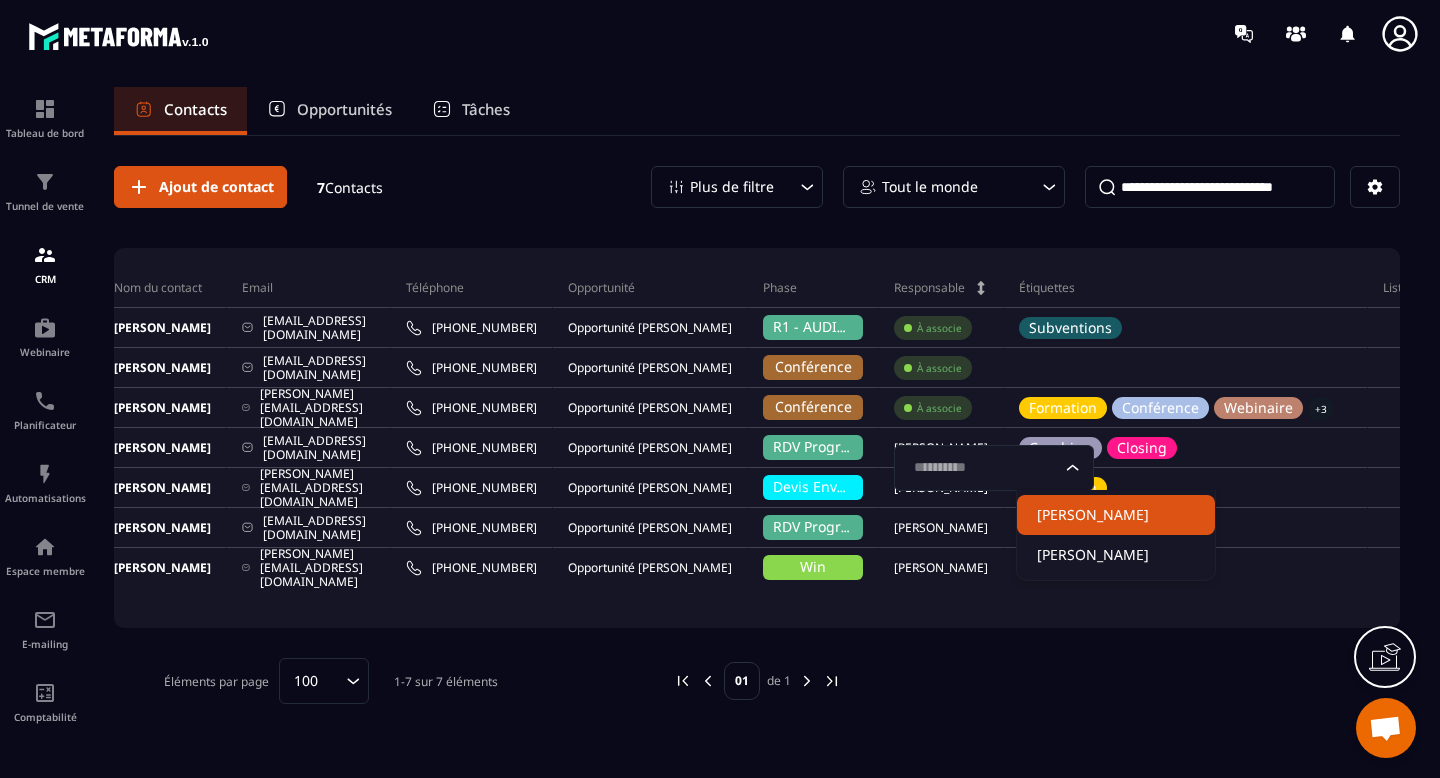 click on "[PERSON_NAME]" 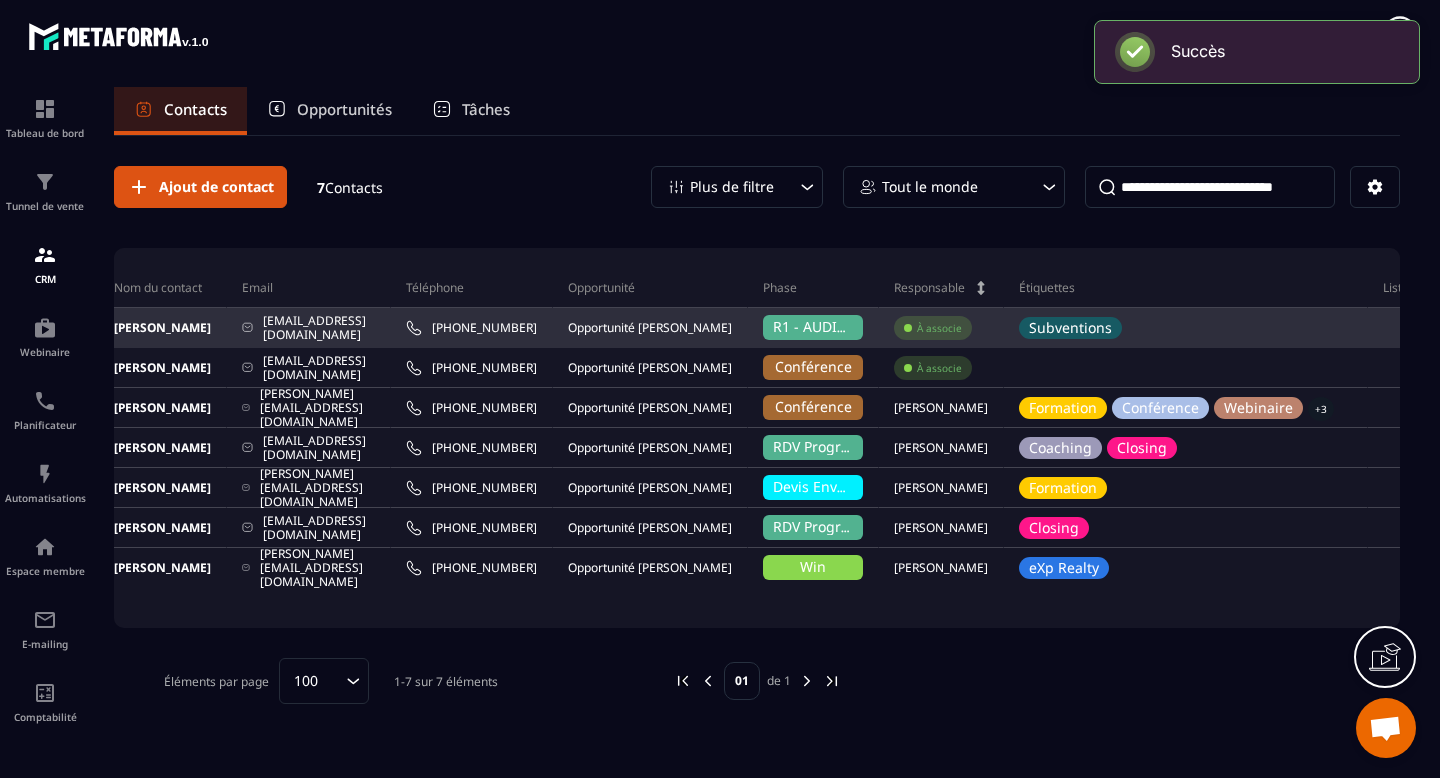 click on "À associe" at bounding box center (939, 328) 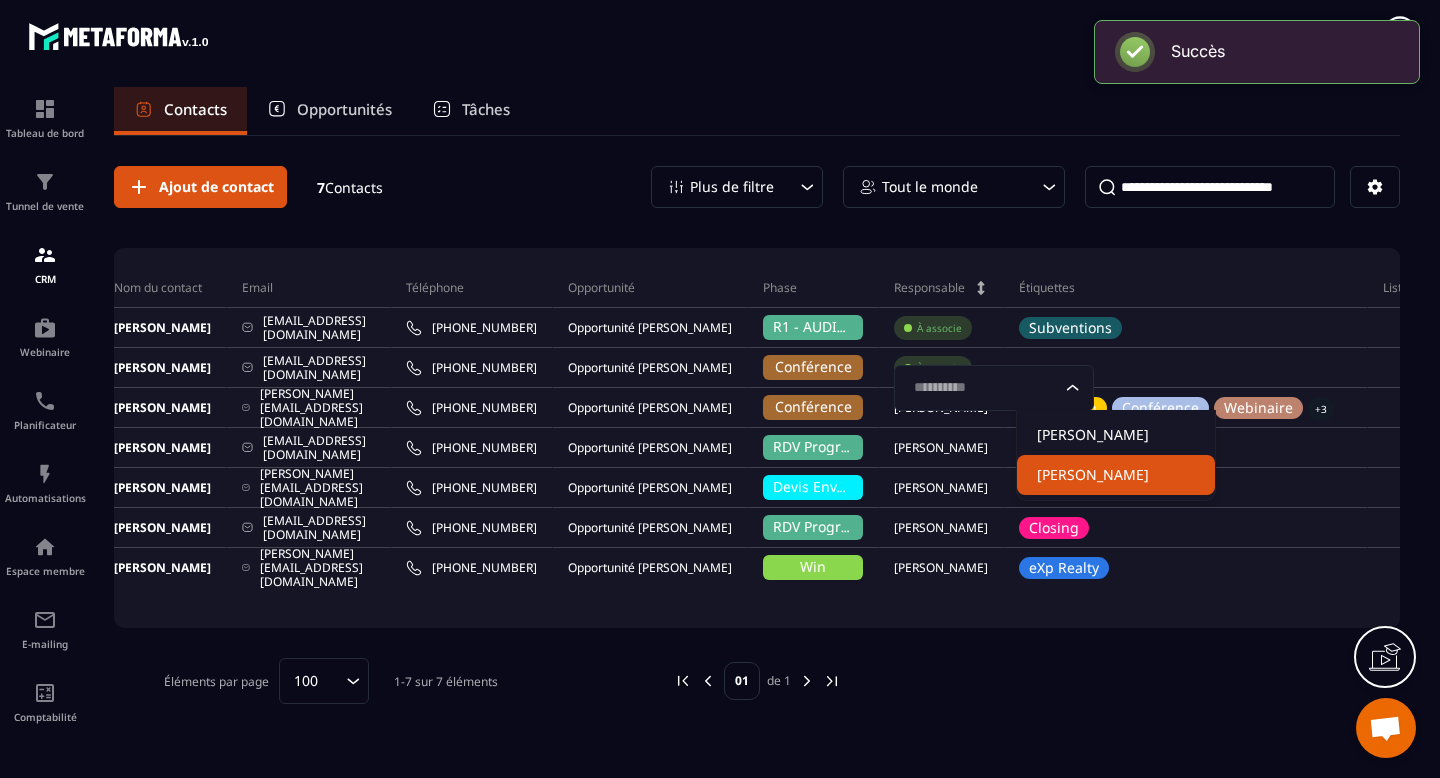click on "[PERSON_NAME]" 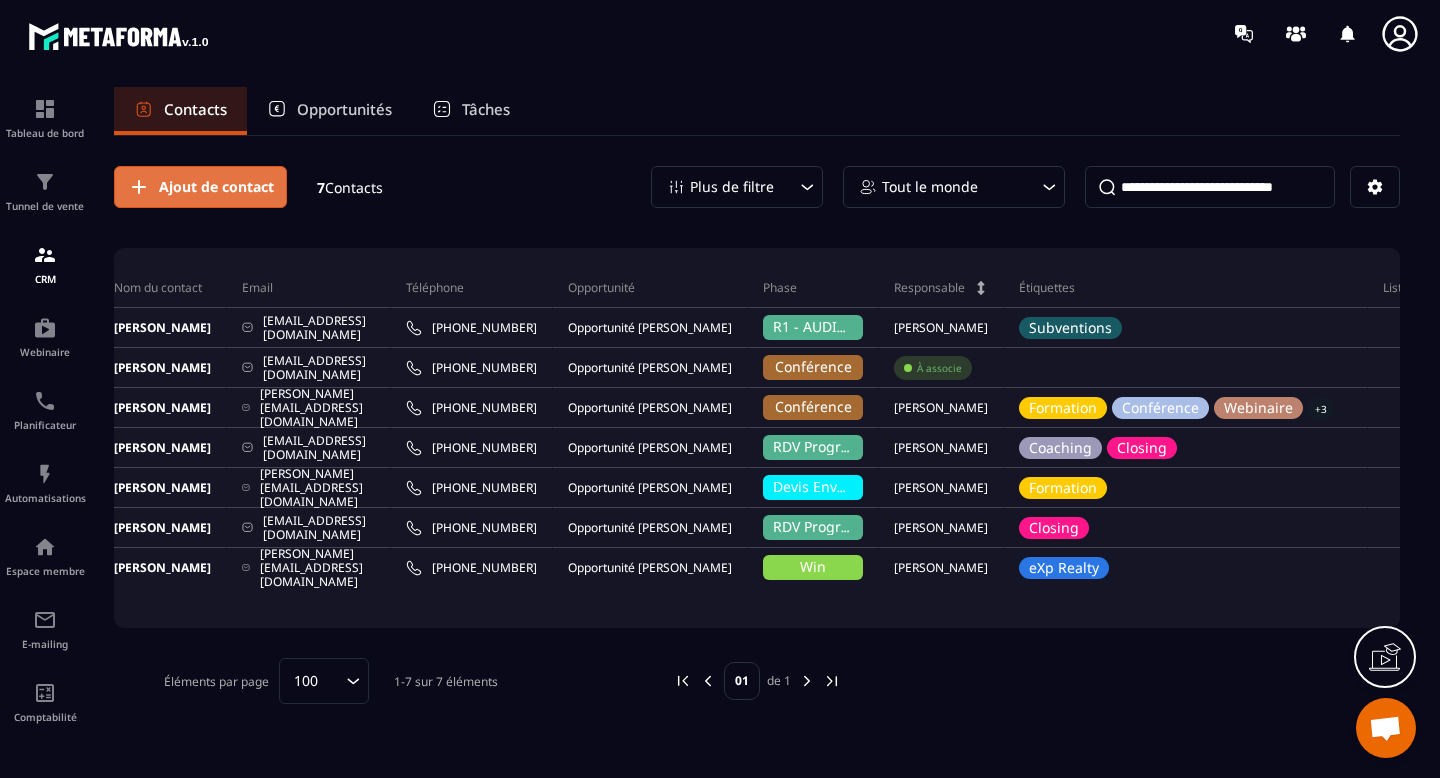 click on "Ajout de contact" at bounding box center (216, 187) 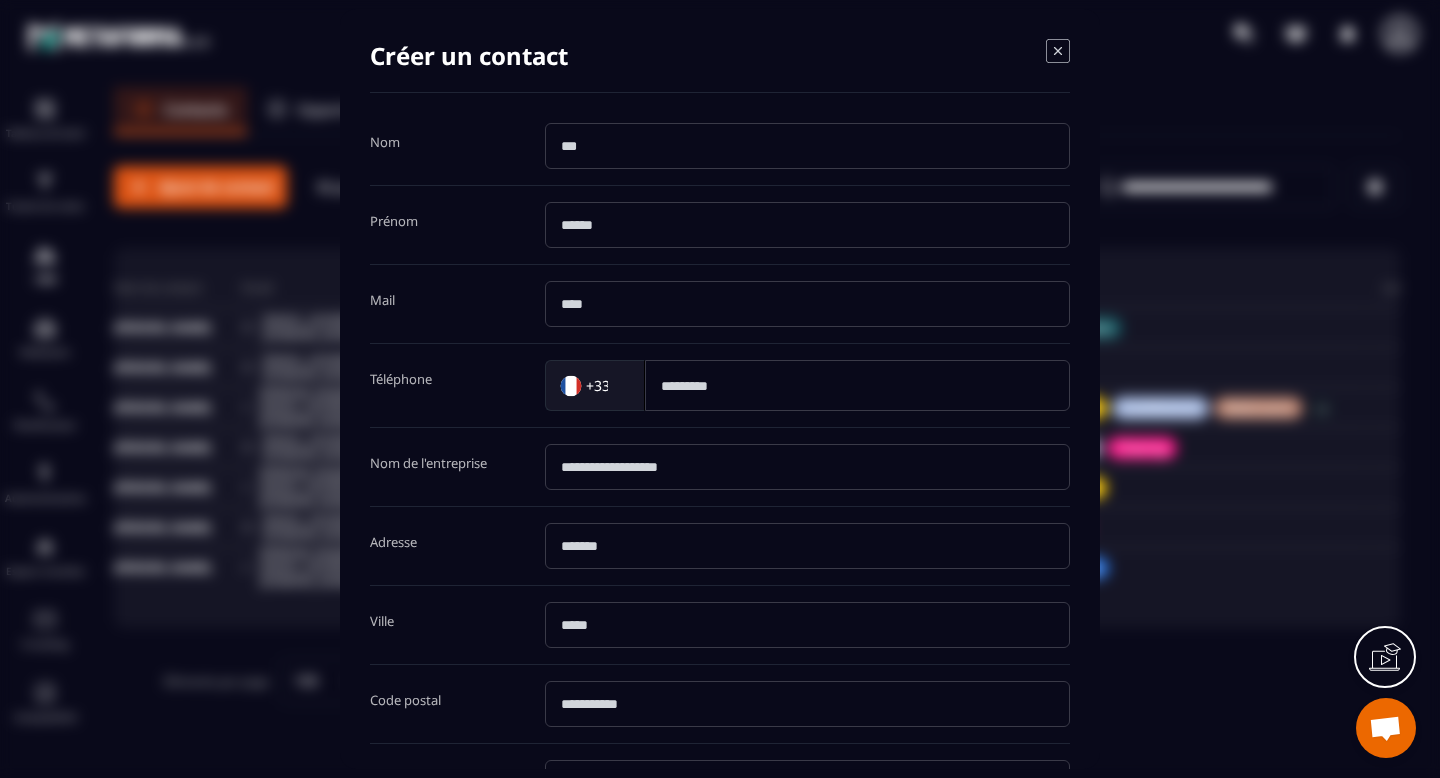 click at bounding box center (807, 146) 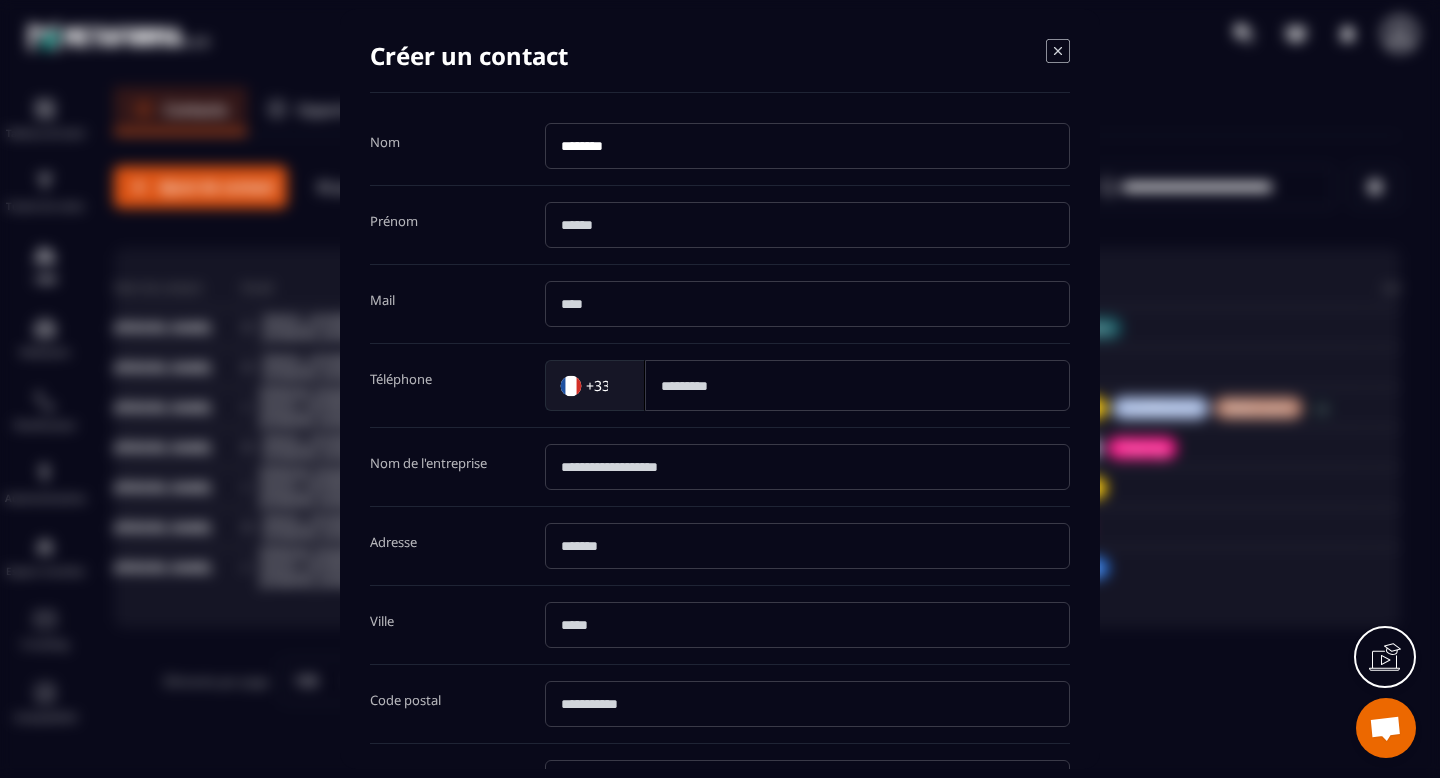 type on "********" 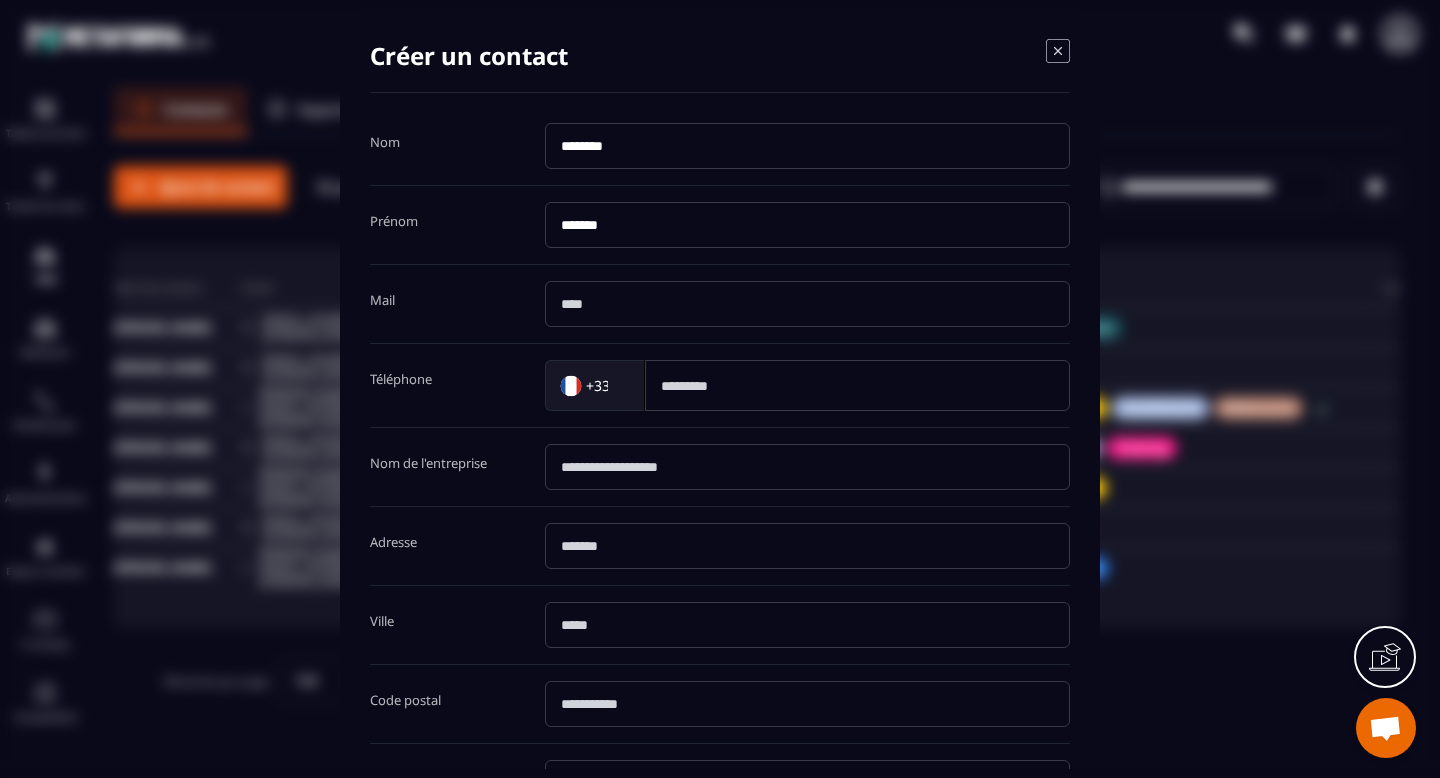 type on "*******" 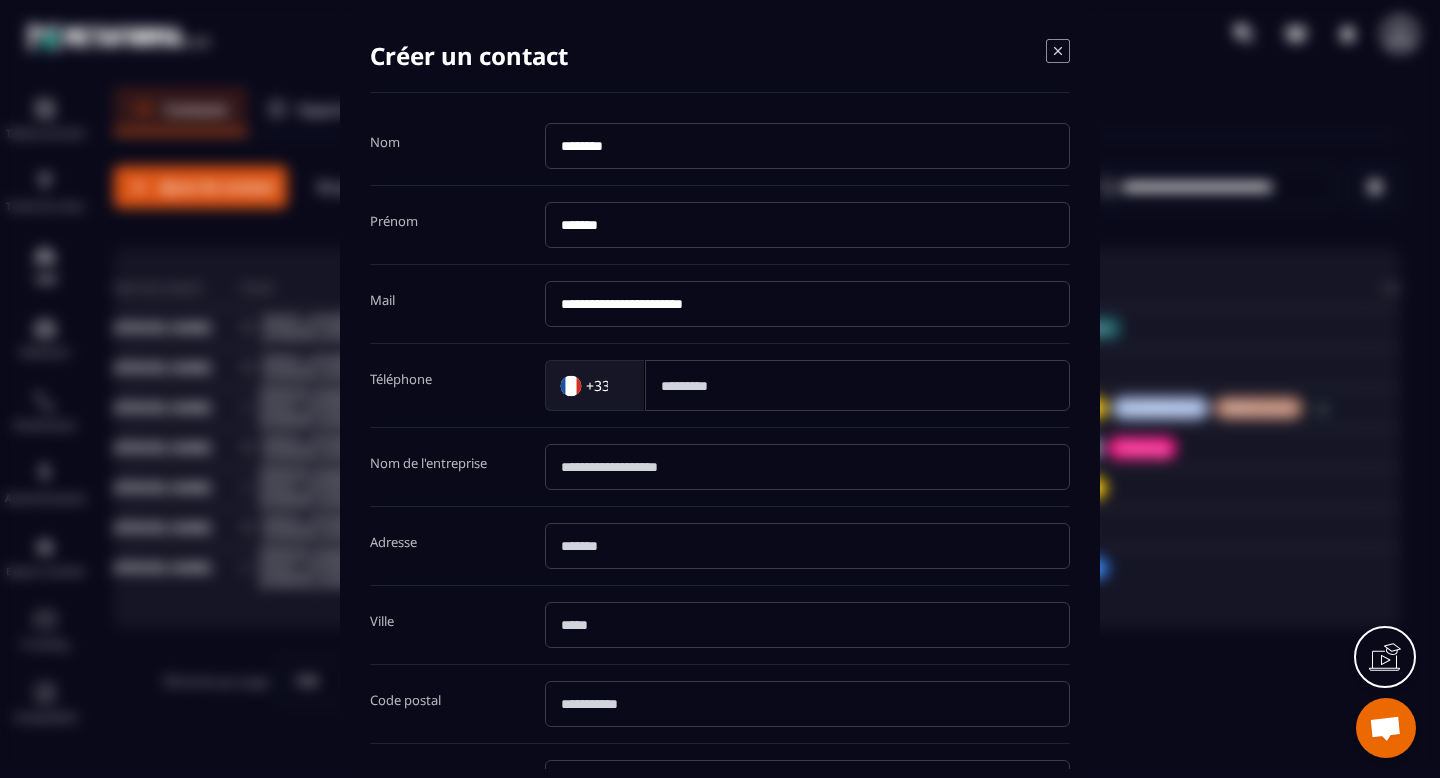 type on "**********" 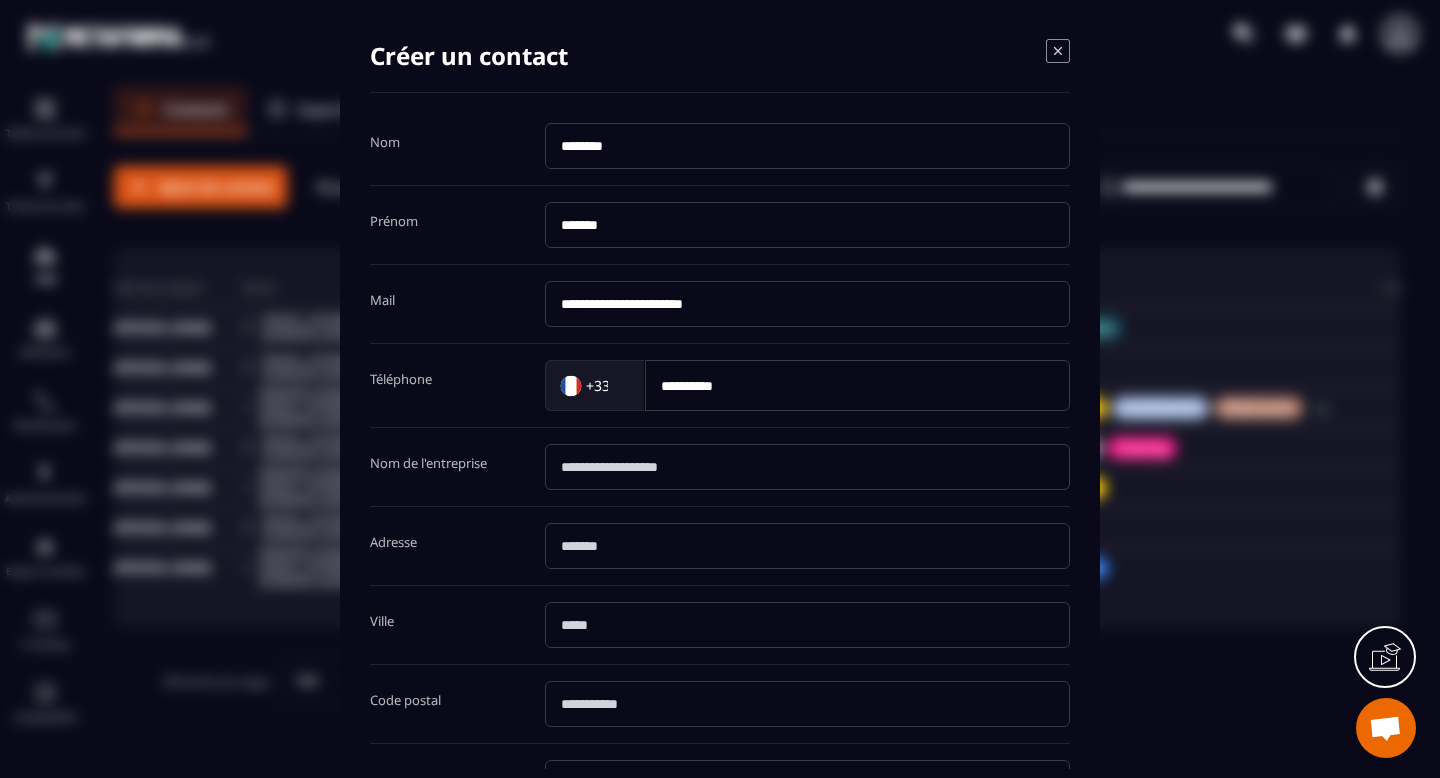 type on "*********" 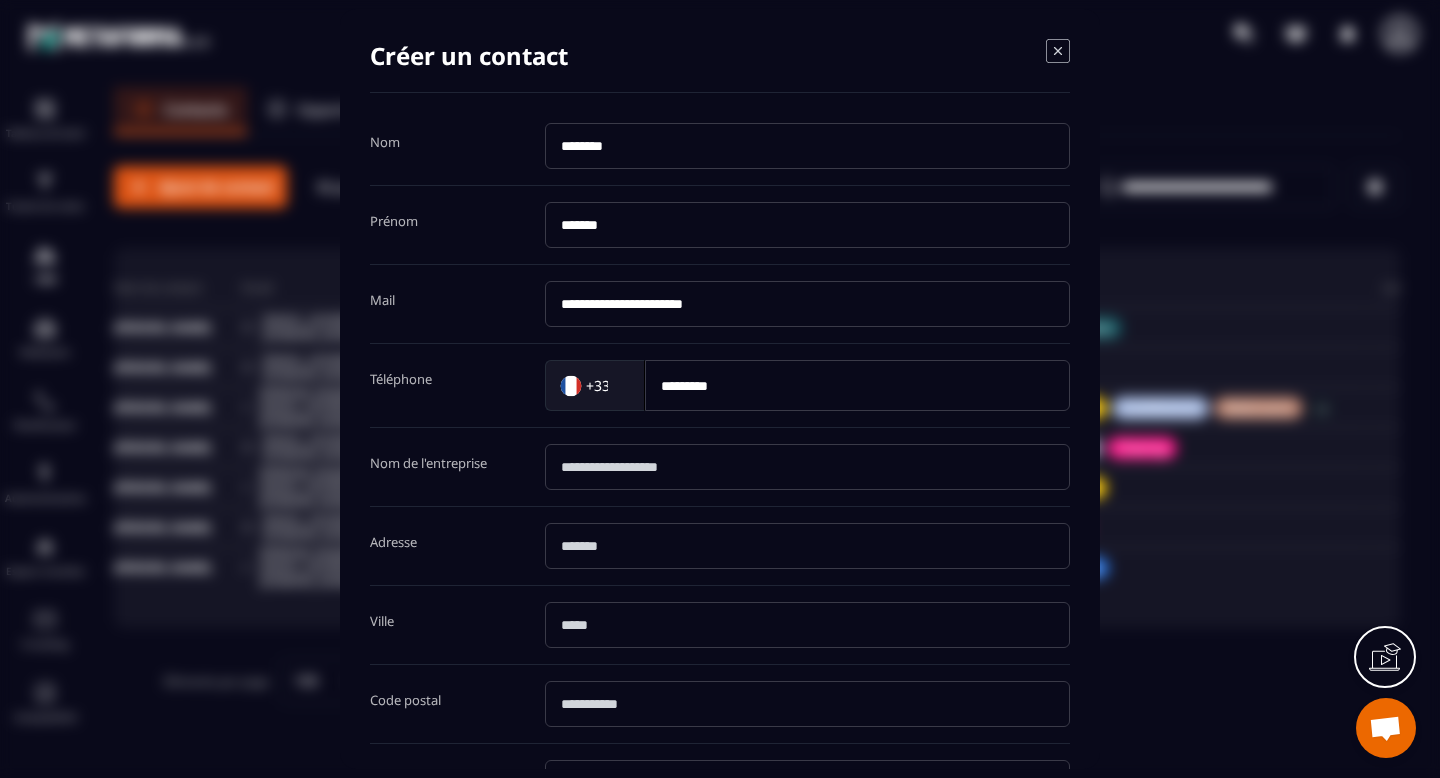 click at bounding box center [807, 467] 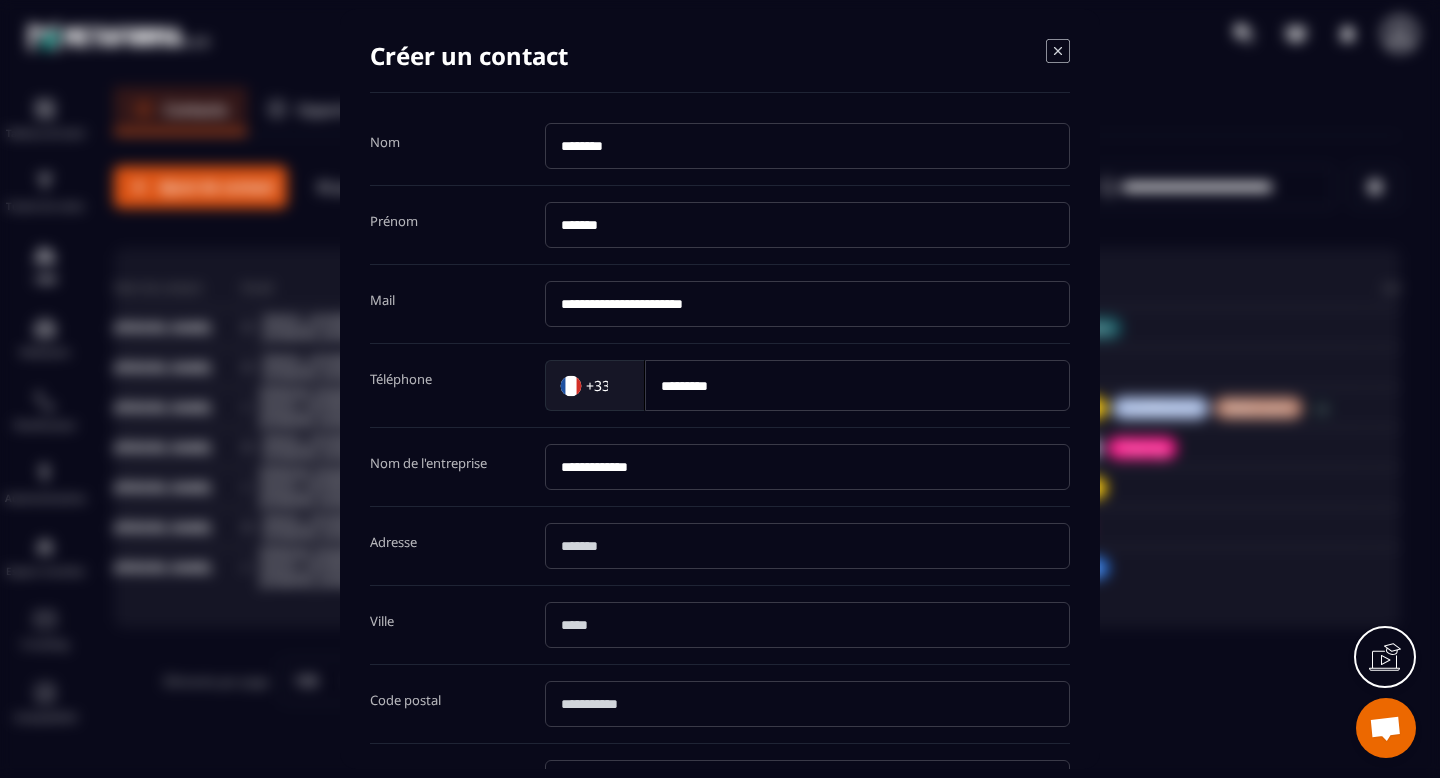 type on "**********" 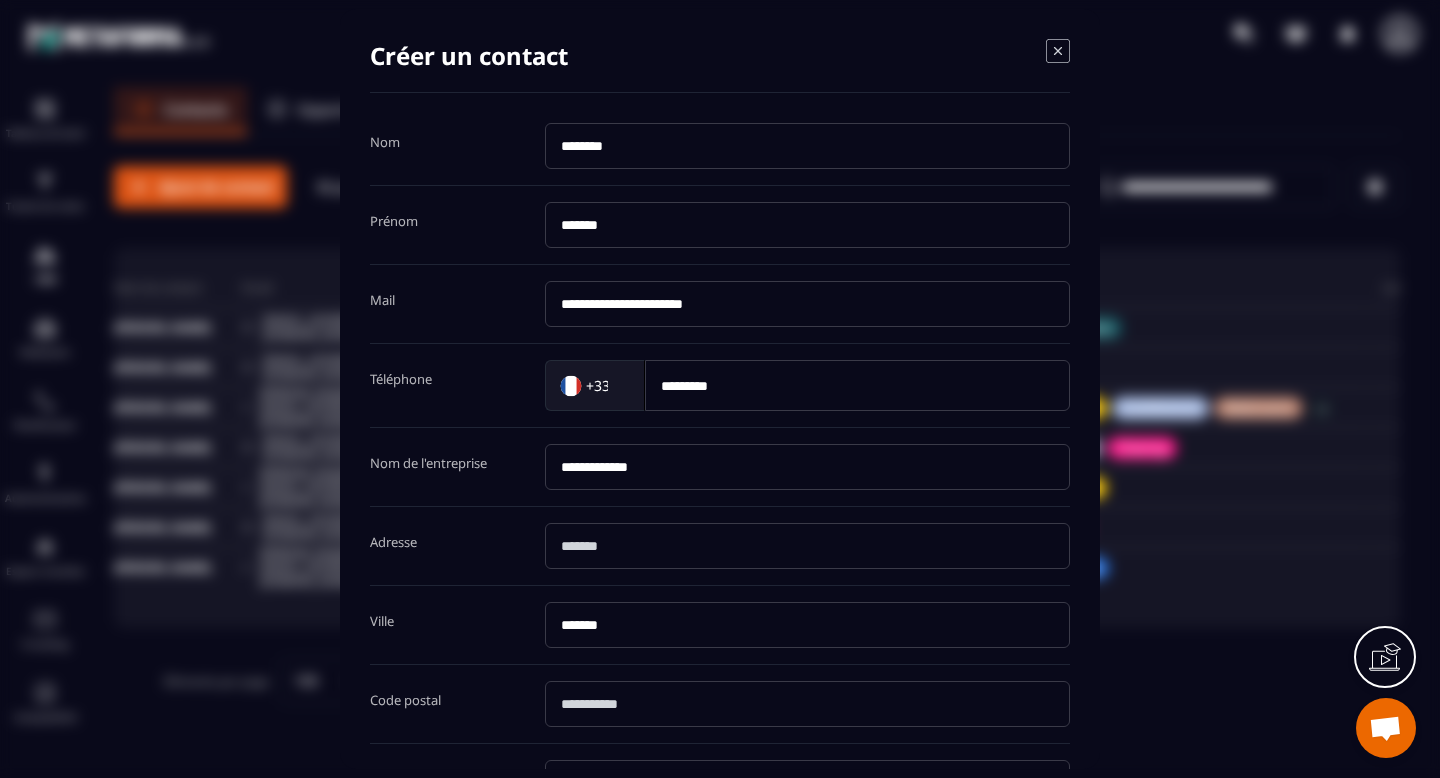 type on "*******" 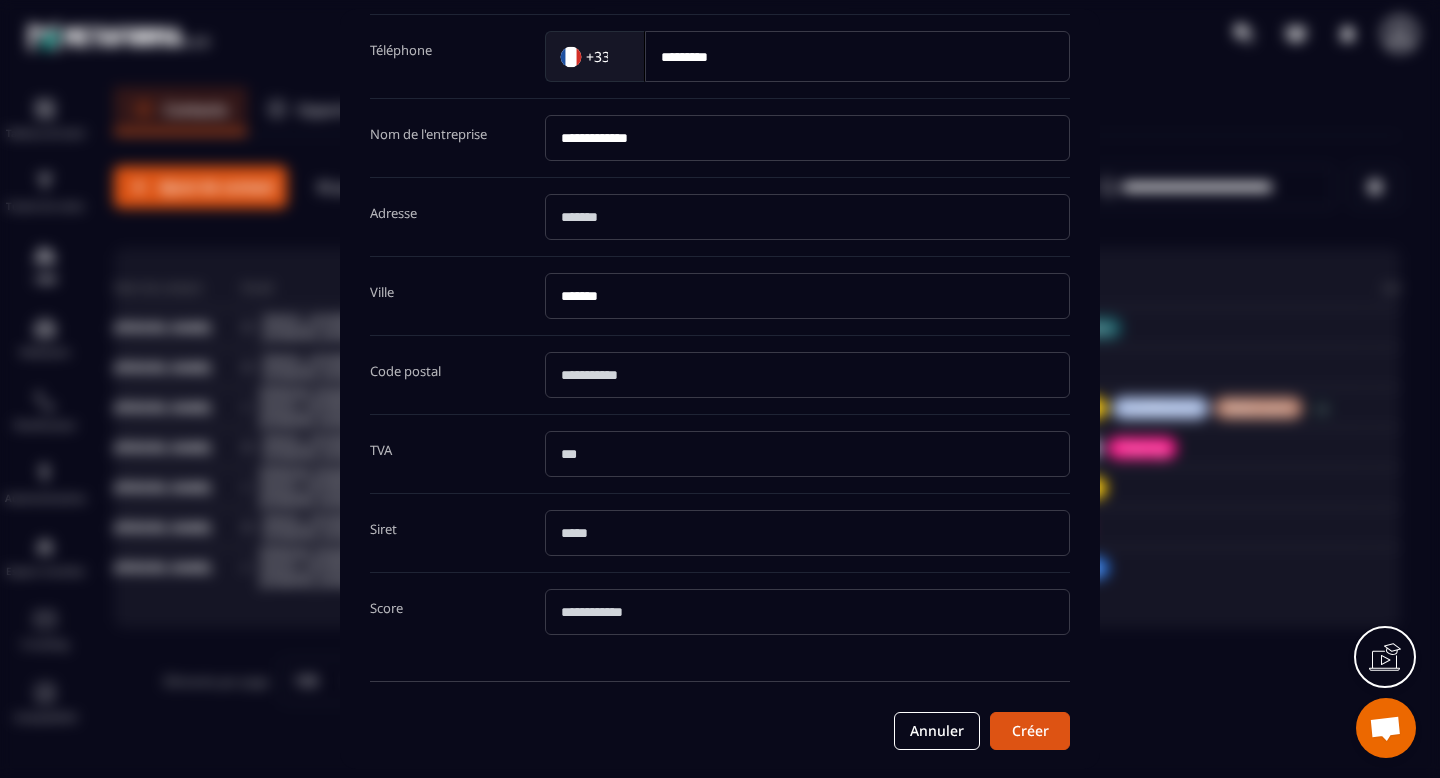 scroll, scrollTop: 337, scrollLeft: 0, axis: vertical 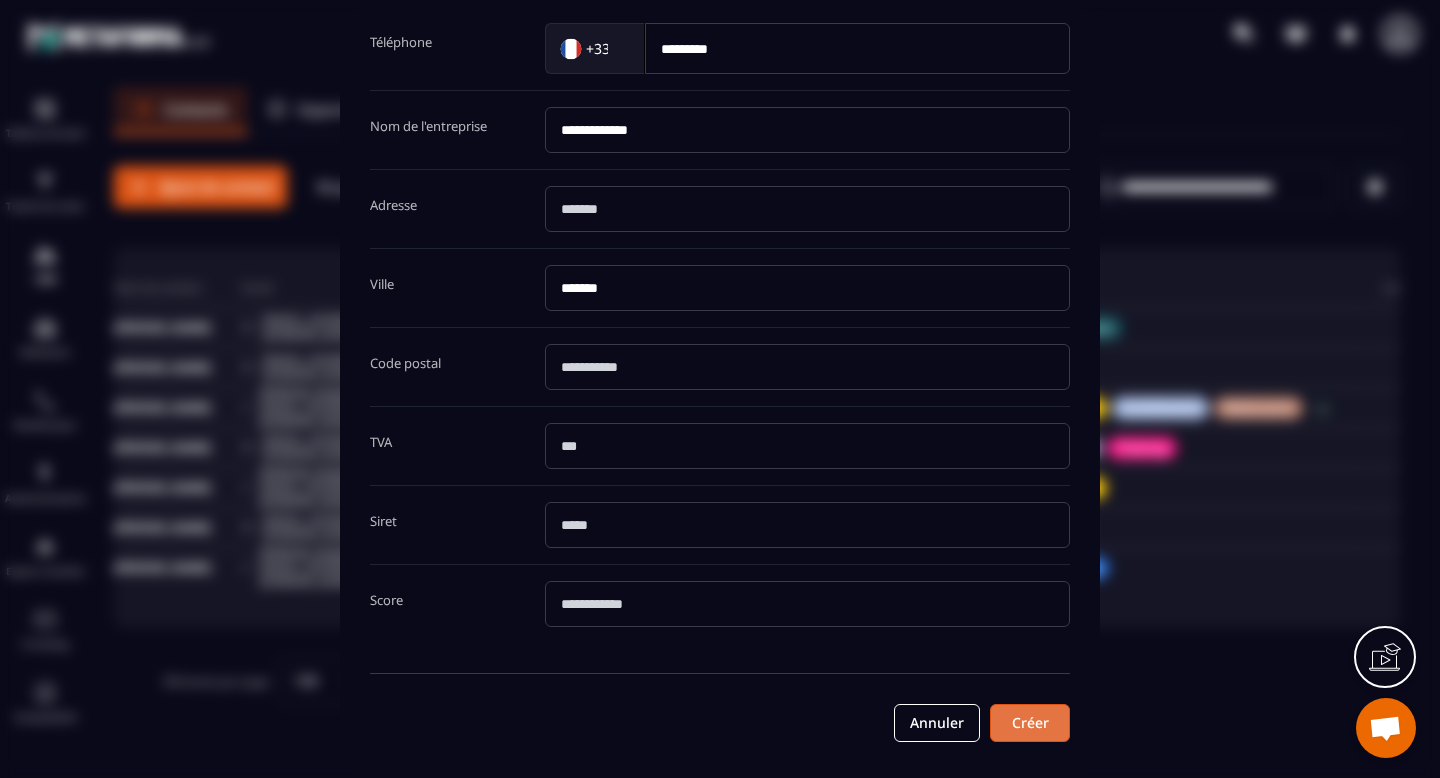 click on "Créer" at bounding box center (1030, 723) 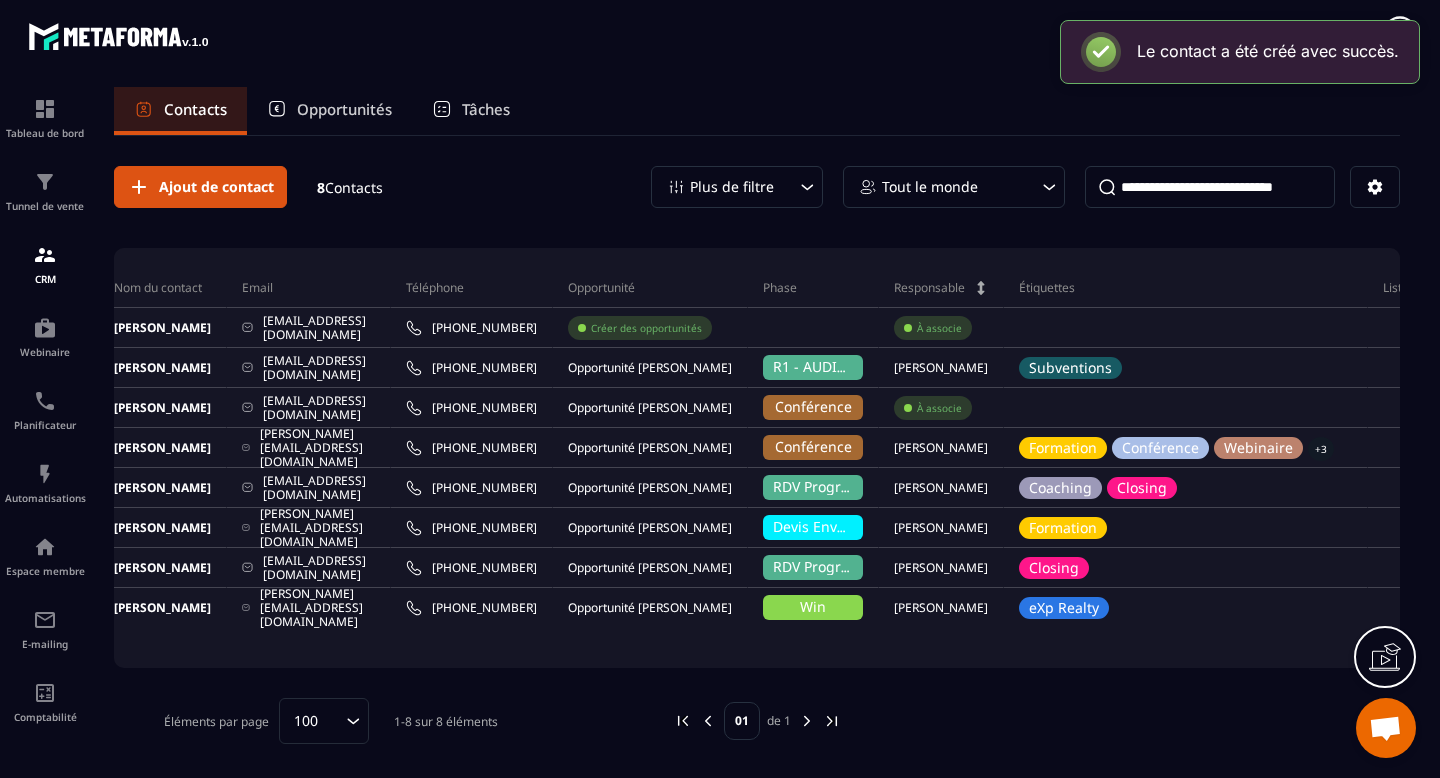 scroll, scrollTop: 0, scrollLeft: 0, axis: both 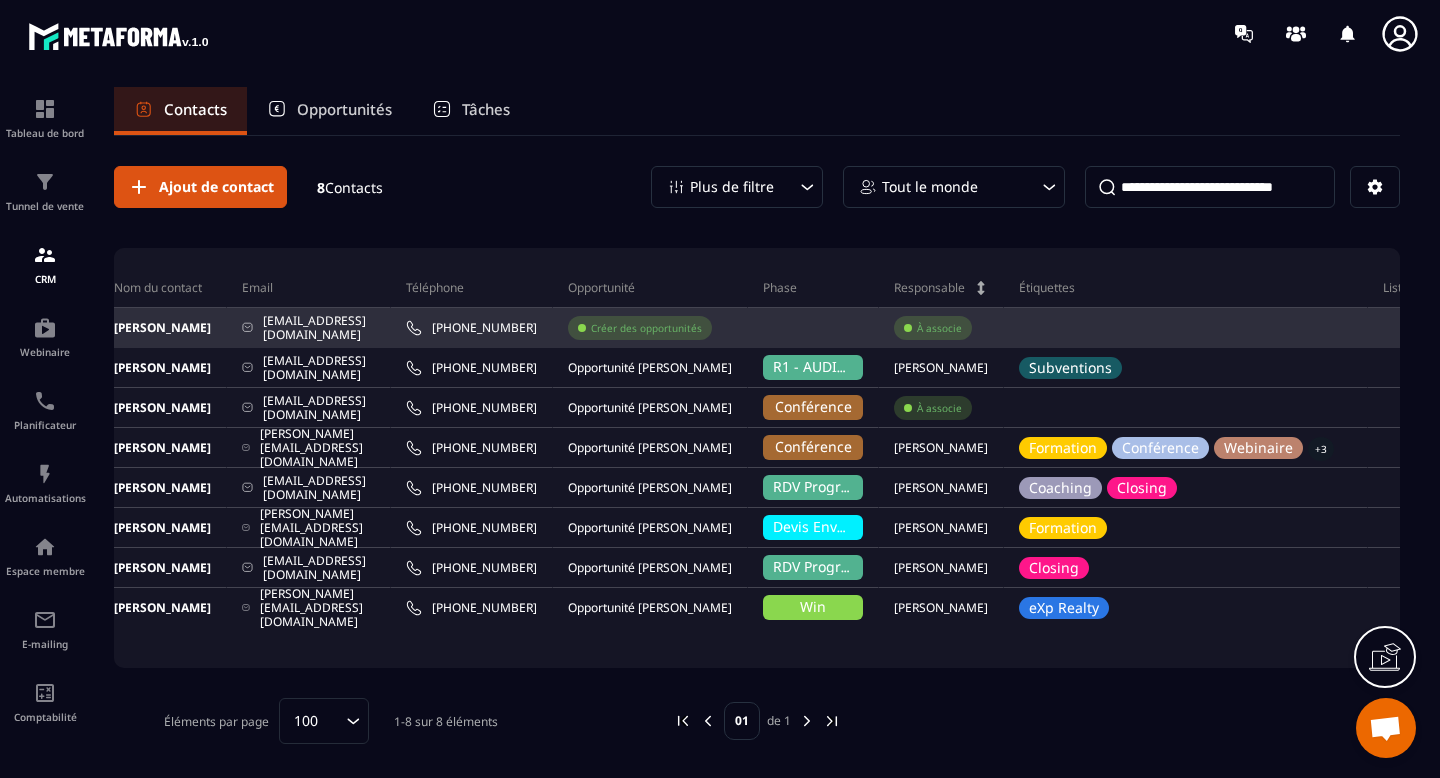 click on "À associe" at bounding box center [933, 328] 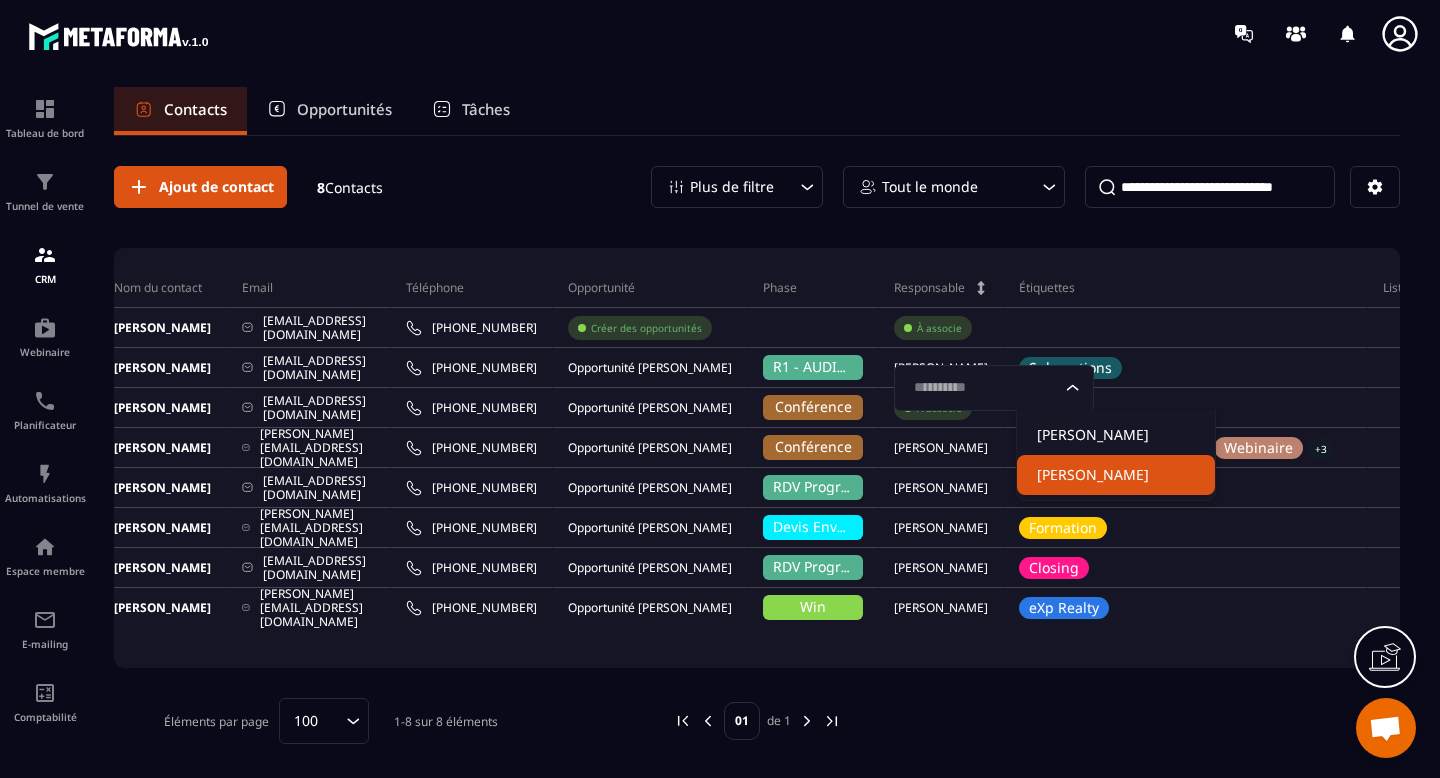 click on "[PERSON_NAME]" 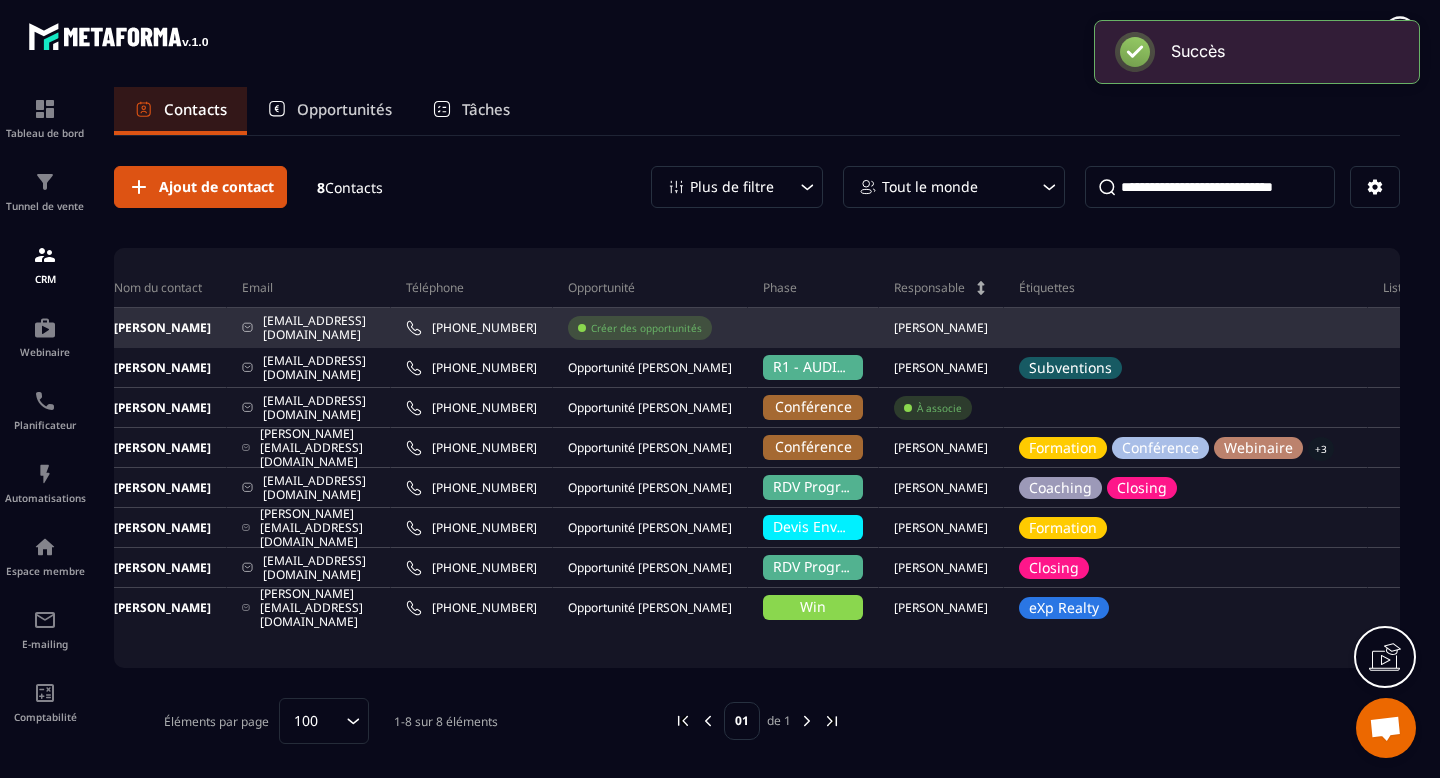click on "Créer des opportunités" at bounding box center (646, 328) 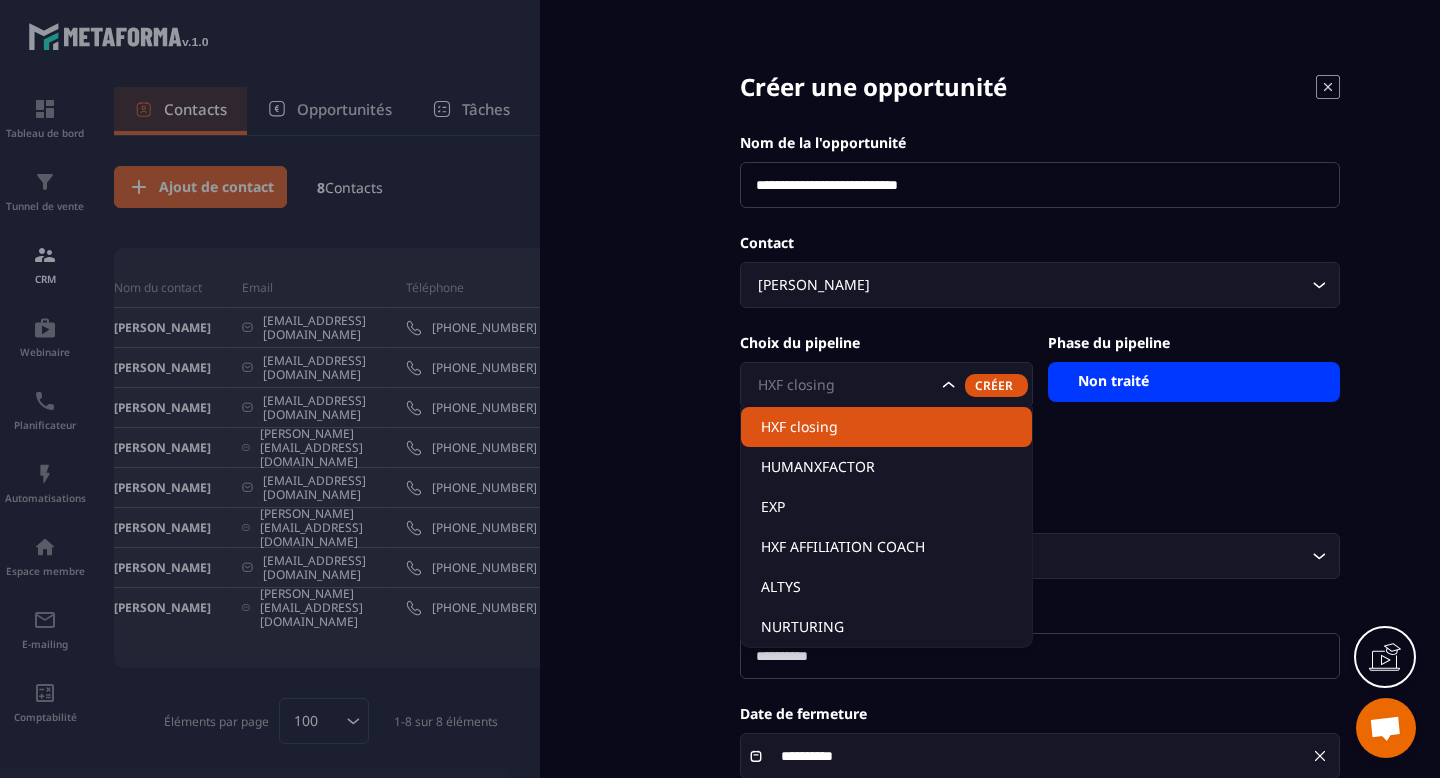 click 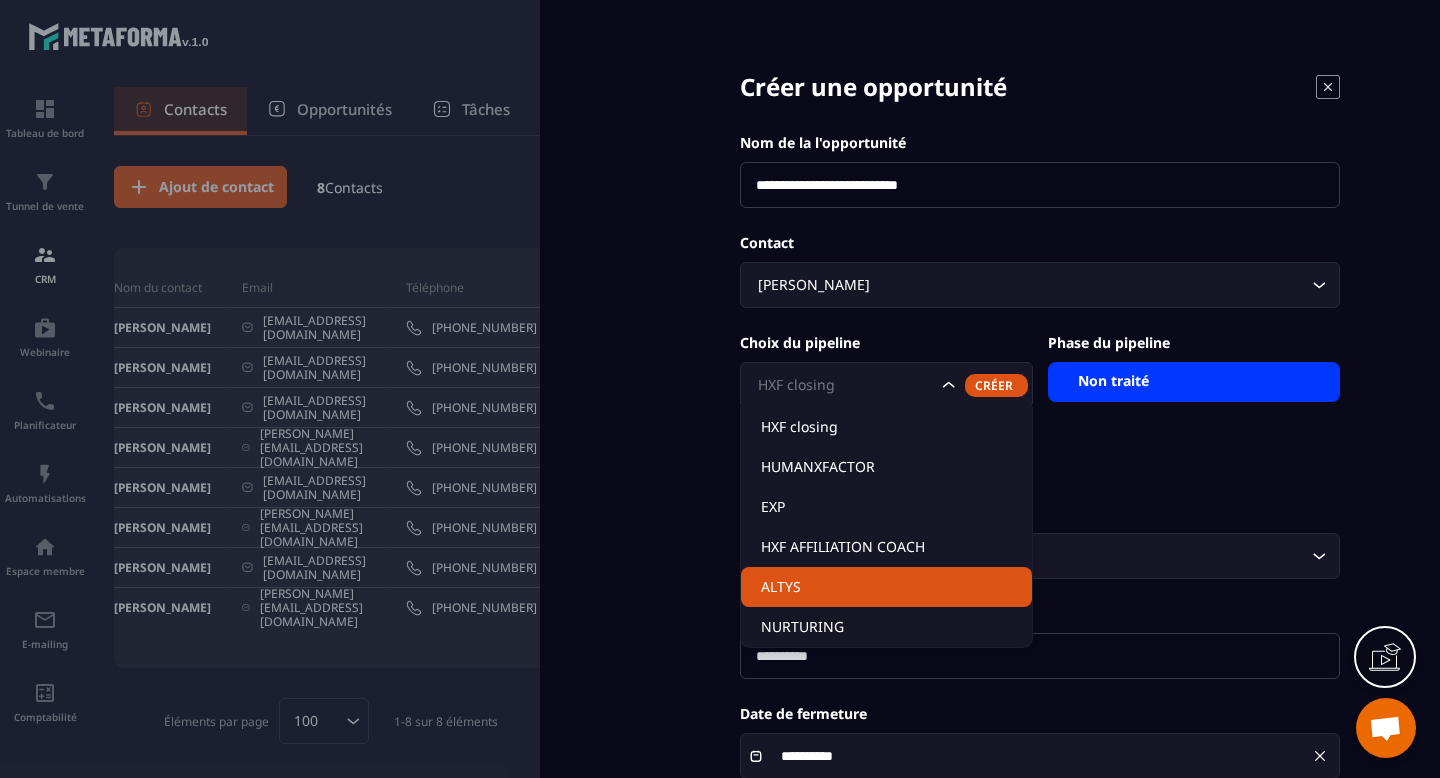 click on "ALTYS" 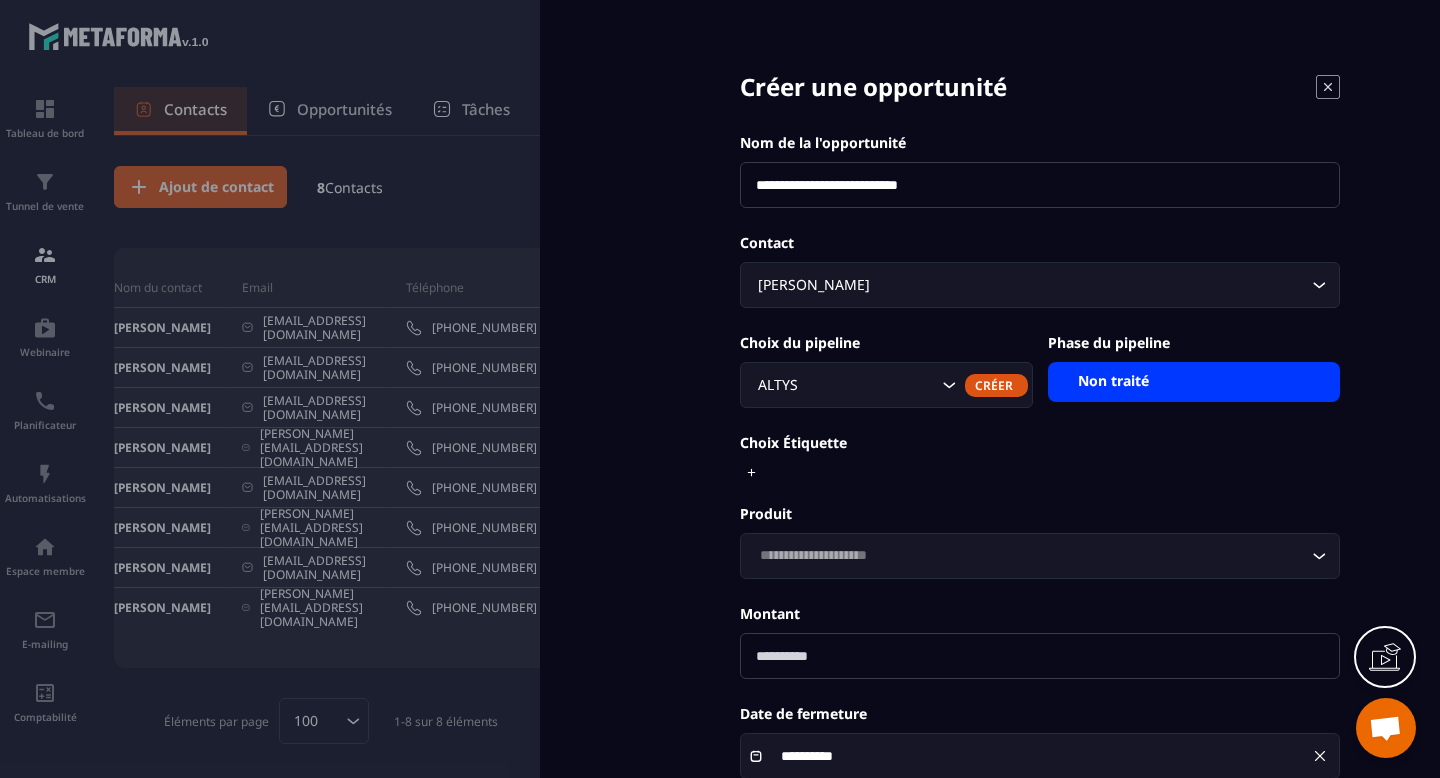 click on "Non traité" at bounding box center (1194, 382) 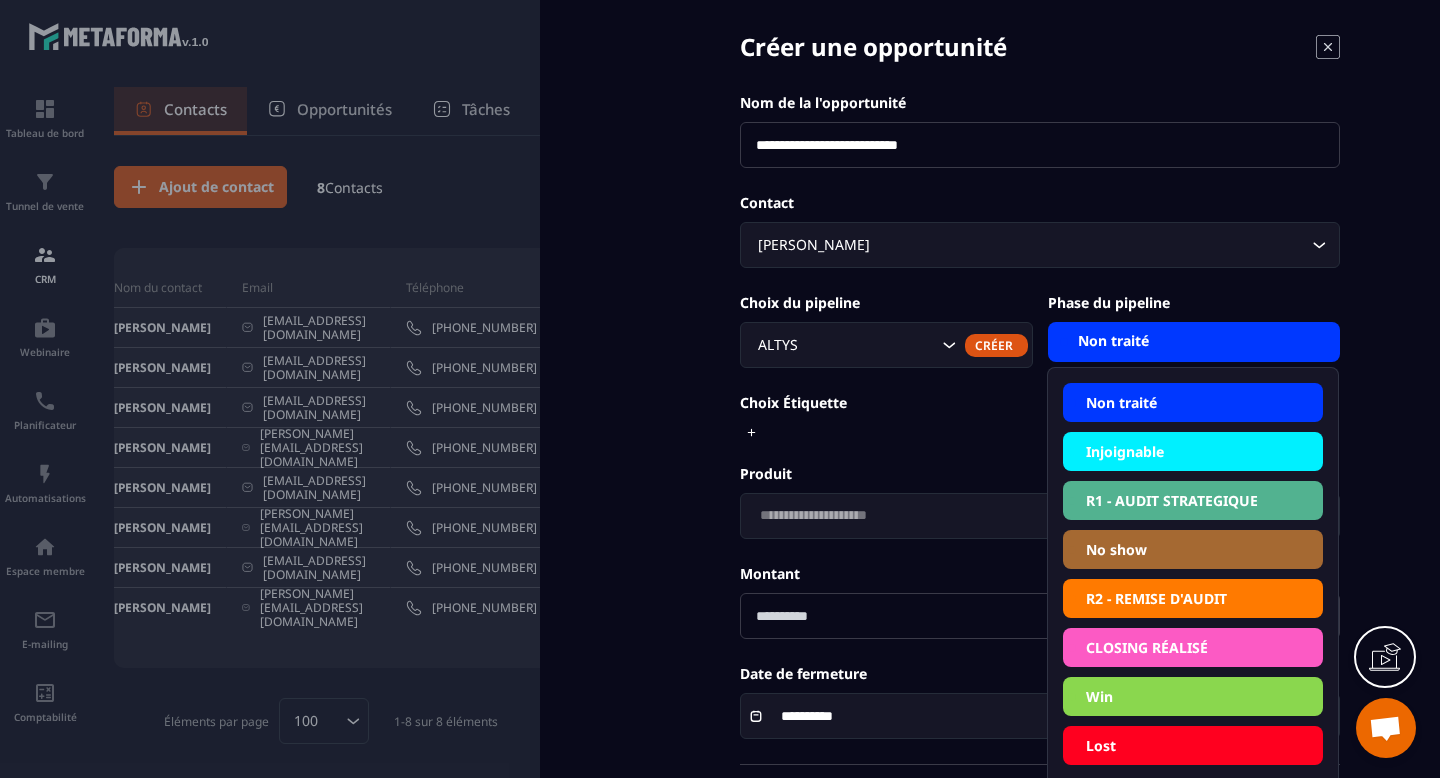 scroll, scrollTop: 28, scrollLeft: 0, axis: vertical 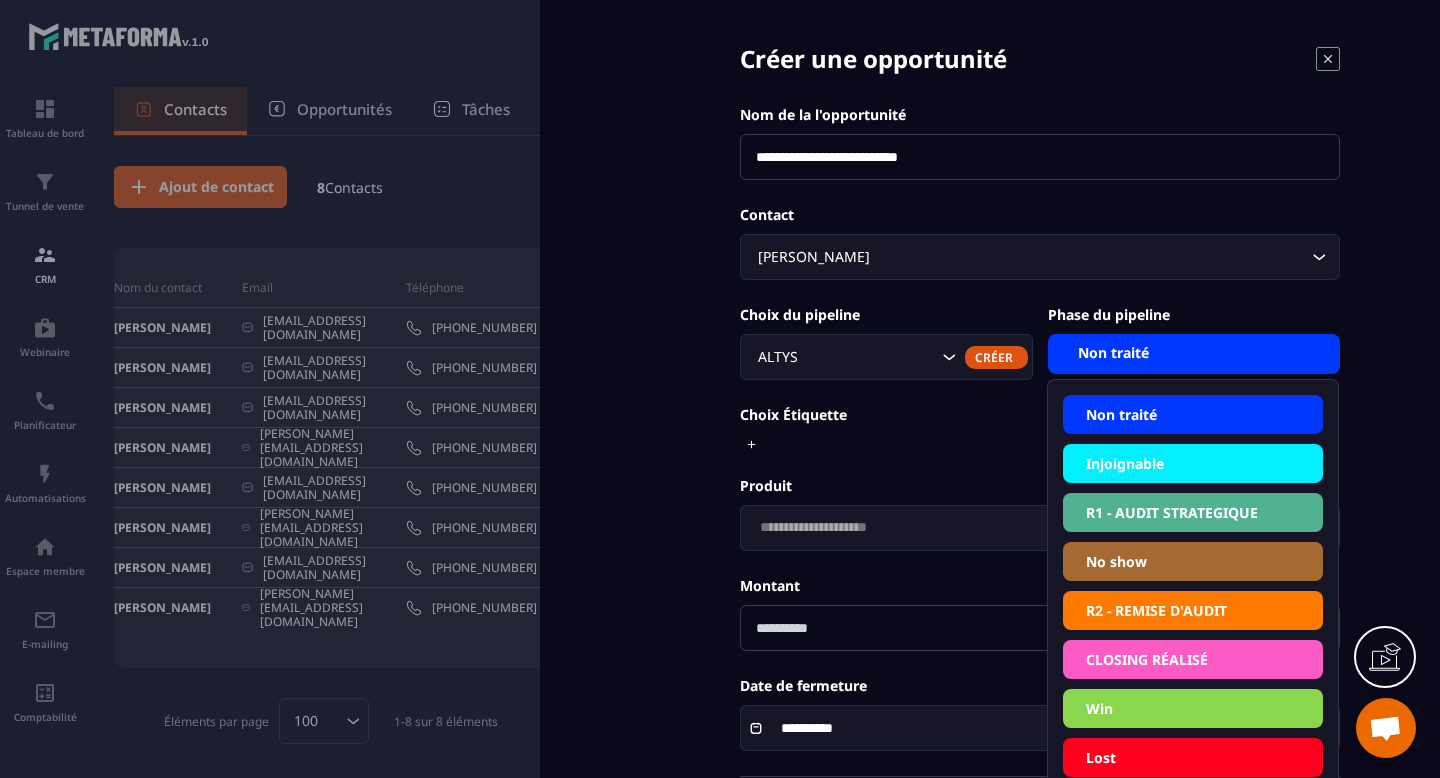 click on "R1 - AUDIT STRATEGIQUE" 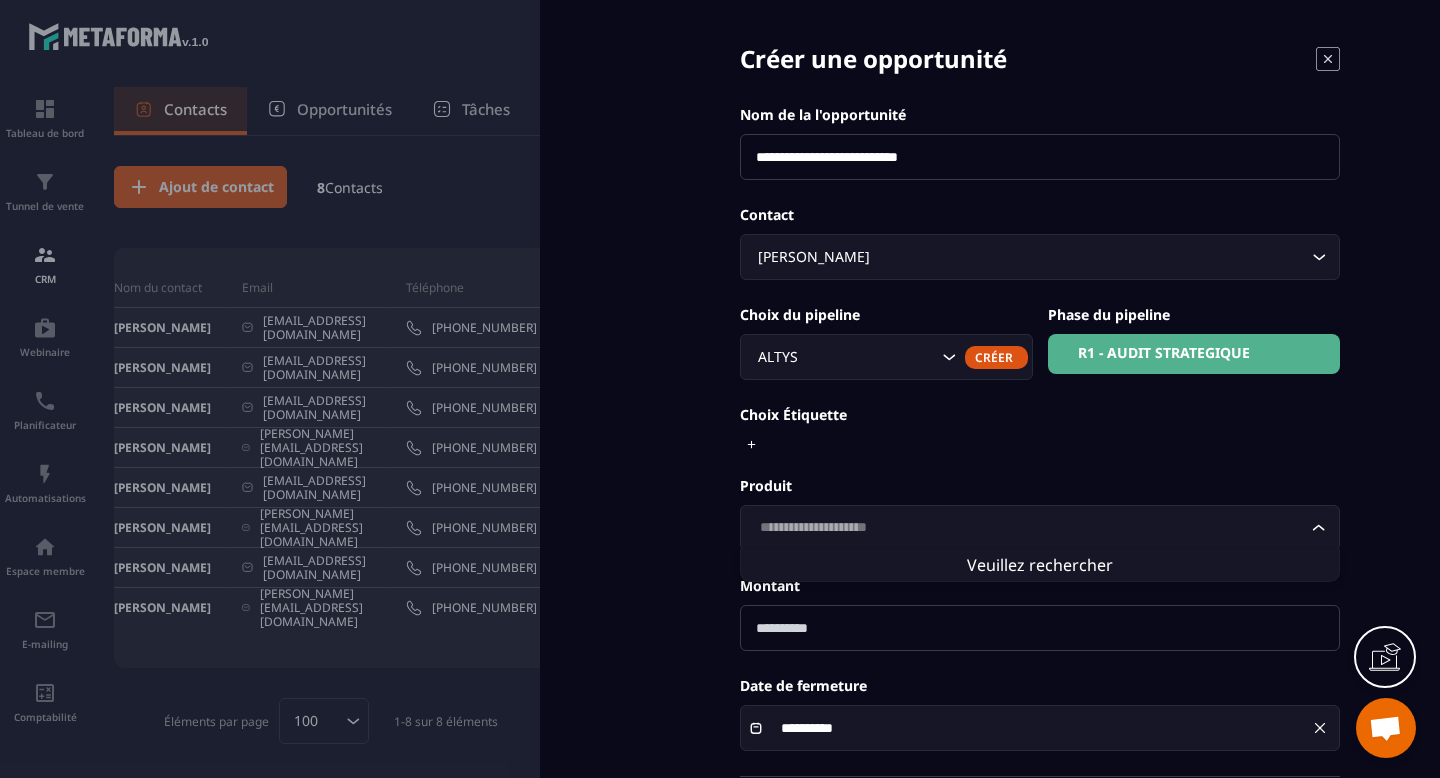 click 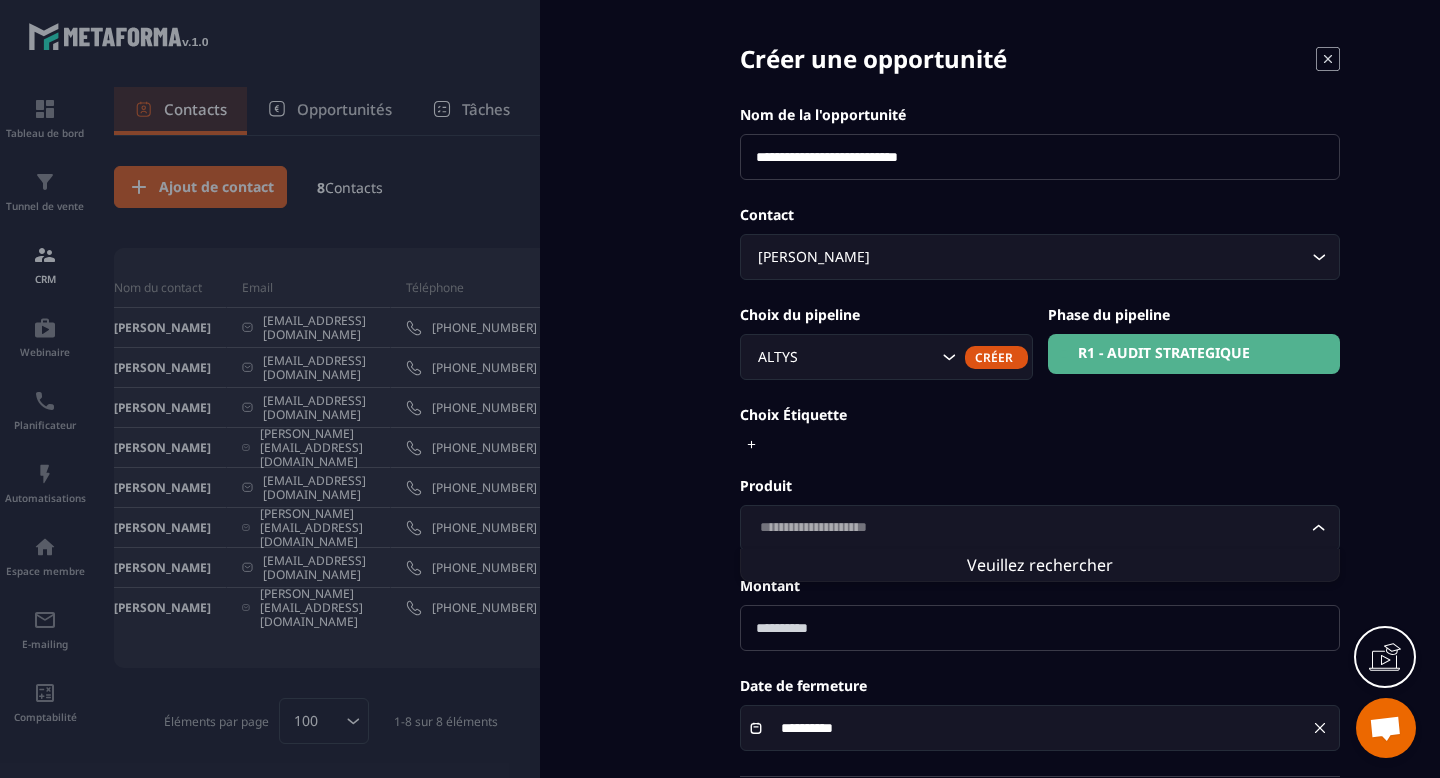 click at bounding box center [1040, 628] 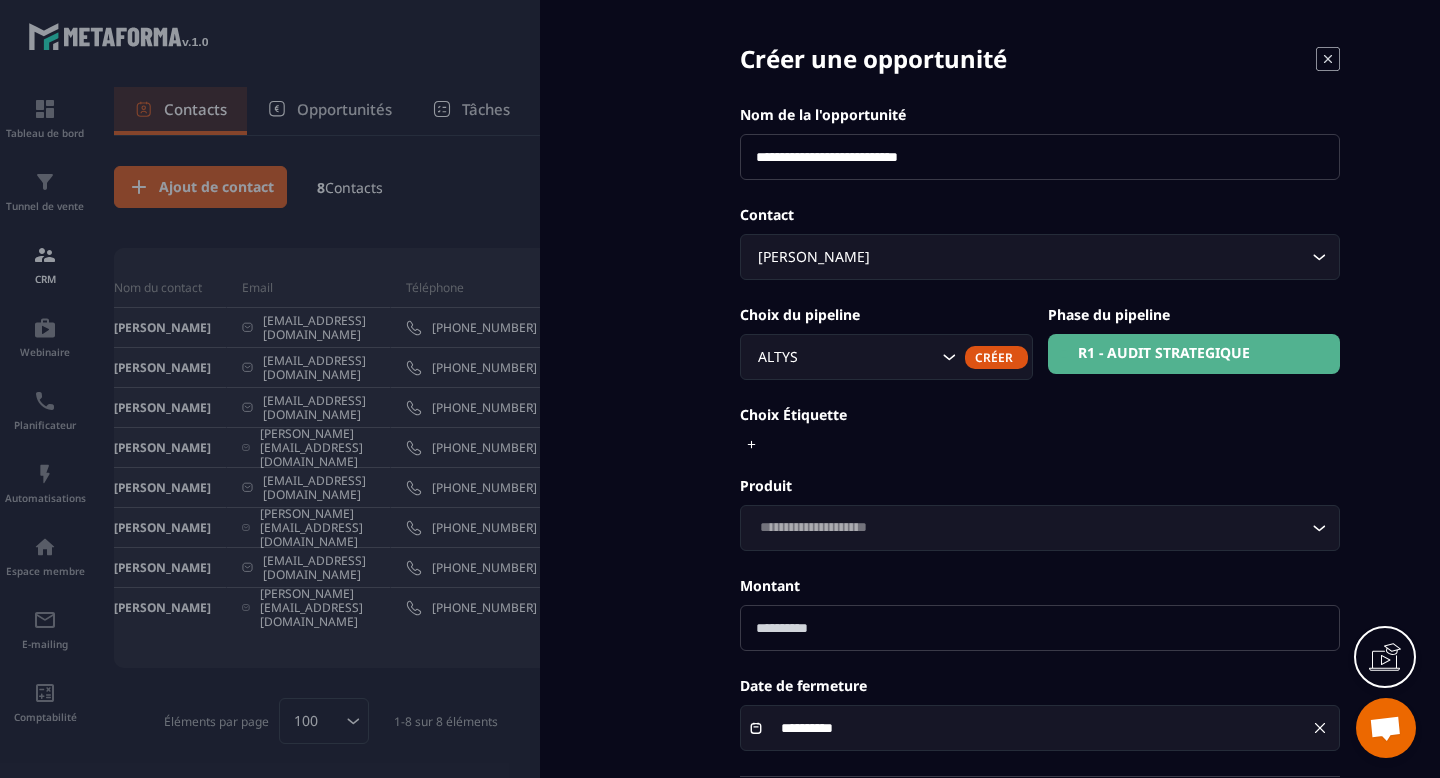 type on "***" 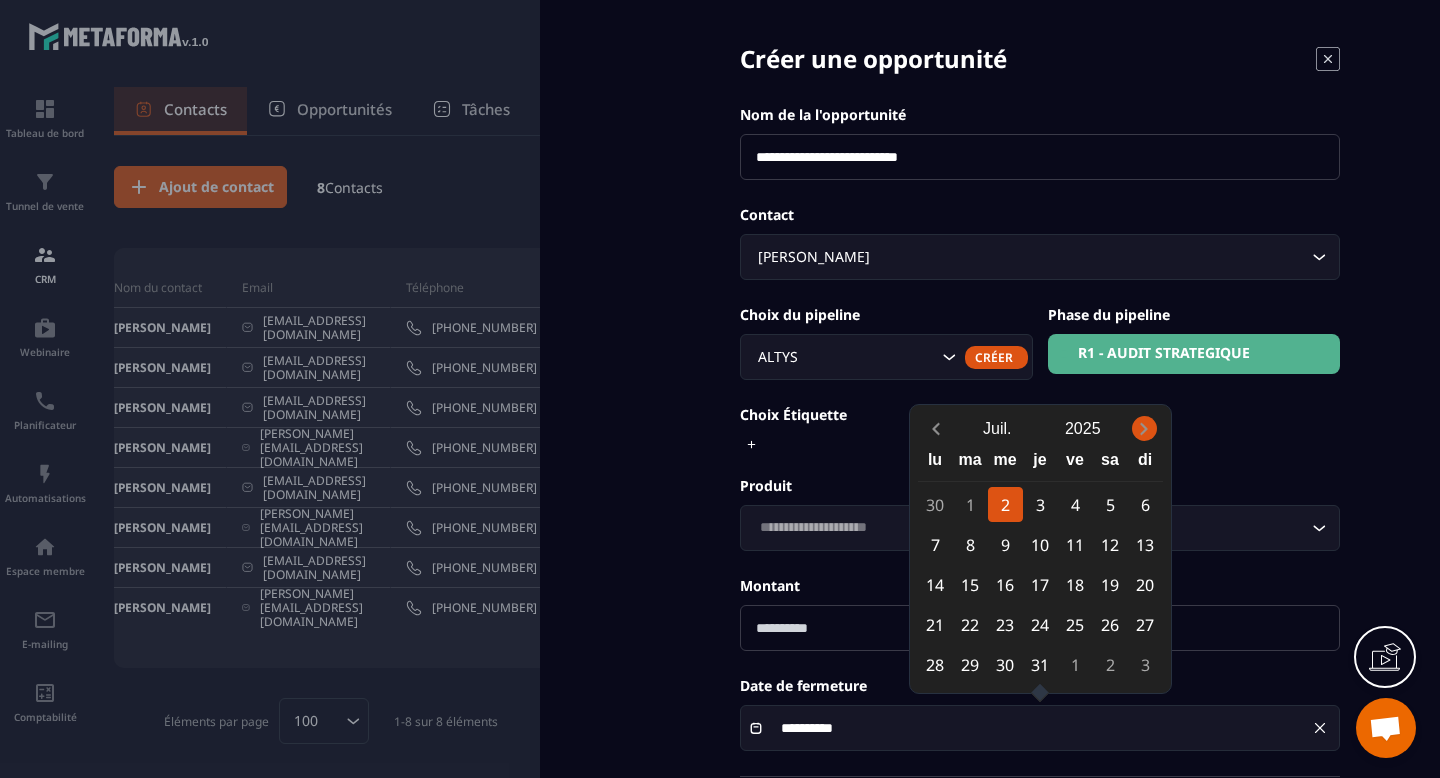 click 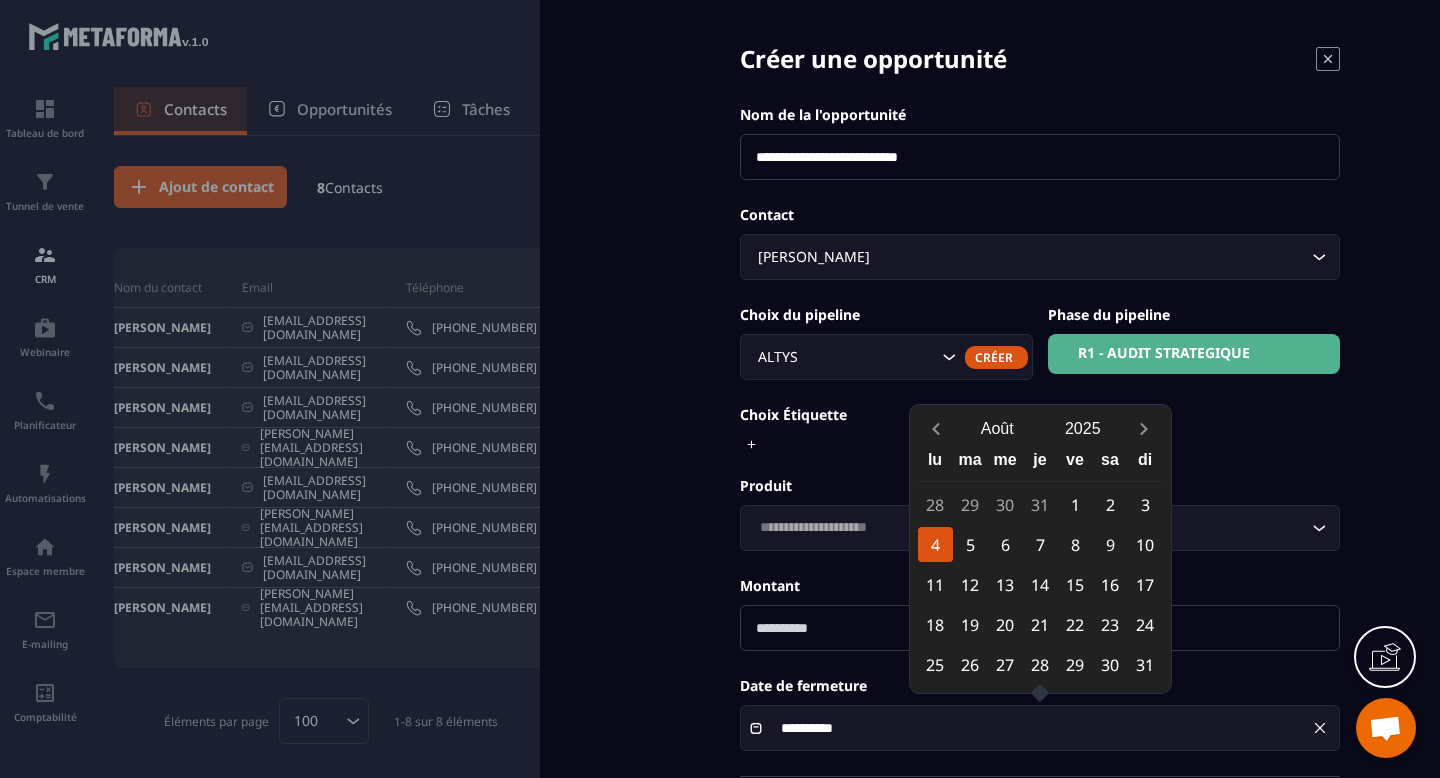 click on "4" at bounding box center [935, 544] 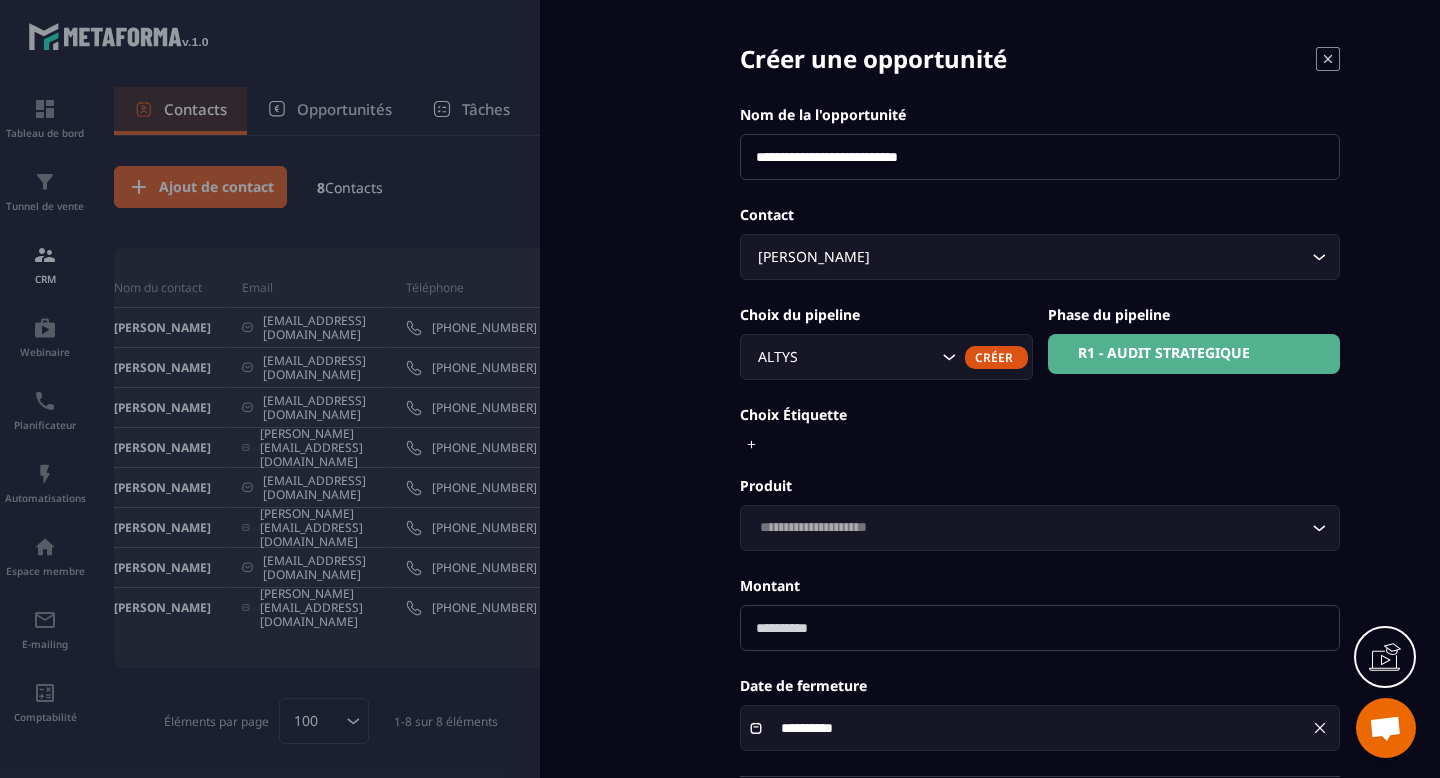 scroll, scrollTop: 129, scrollLeft: 0, axis: vertical 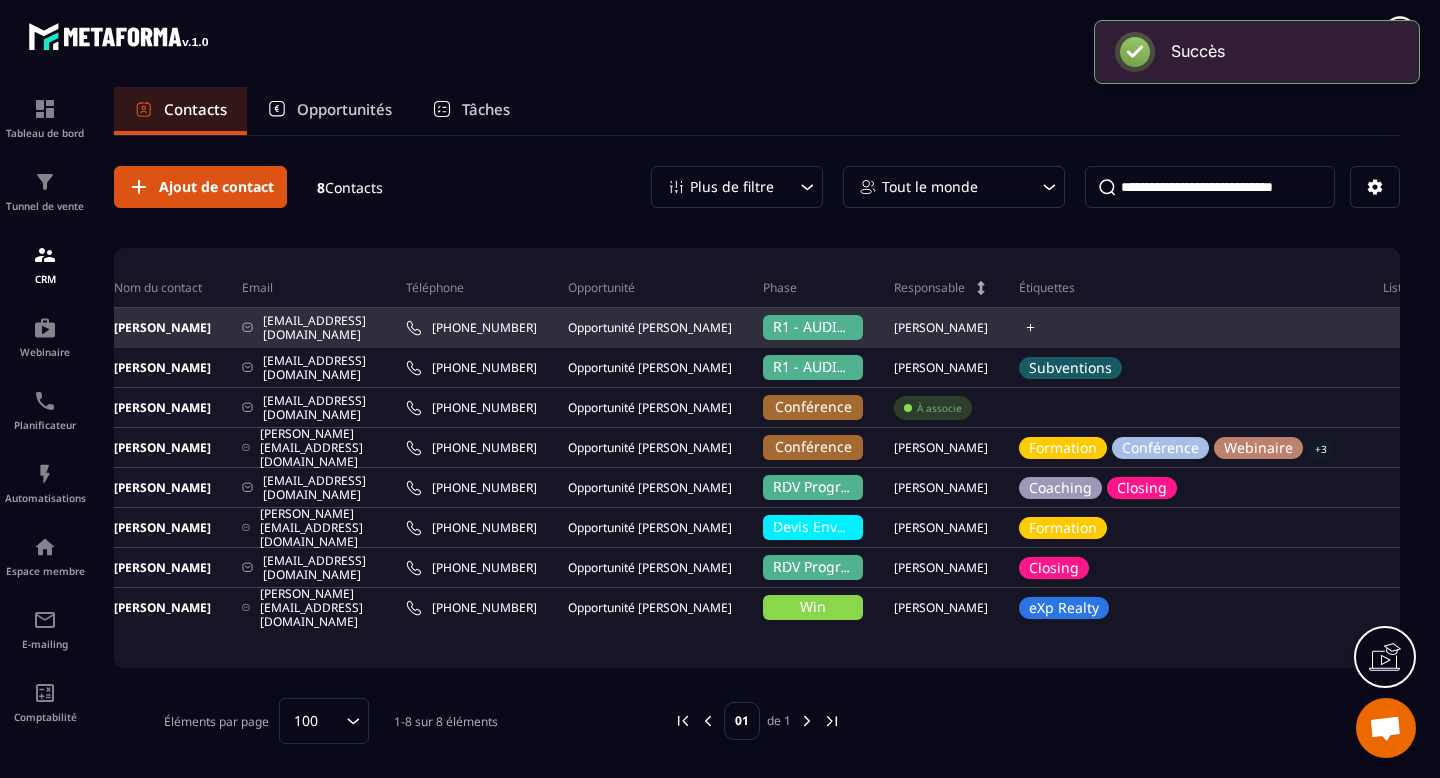 click 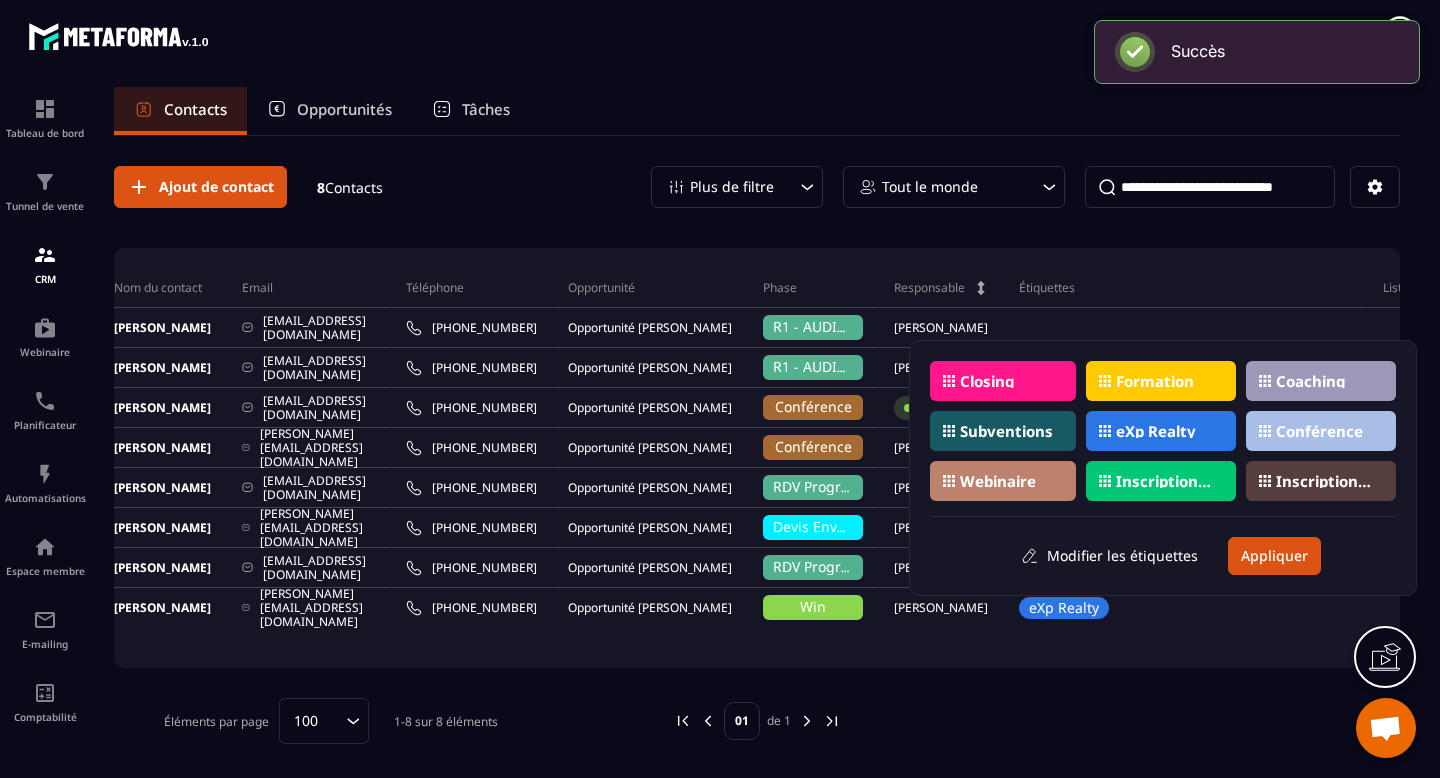 click on "Subventions" 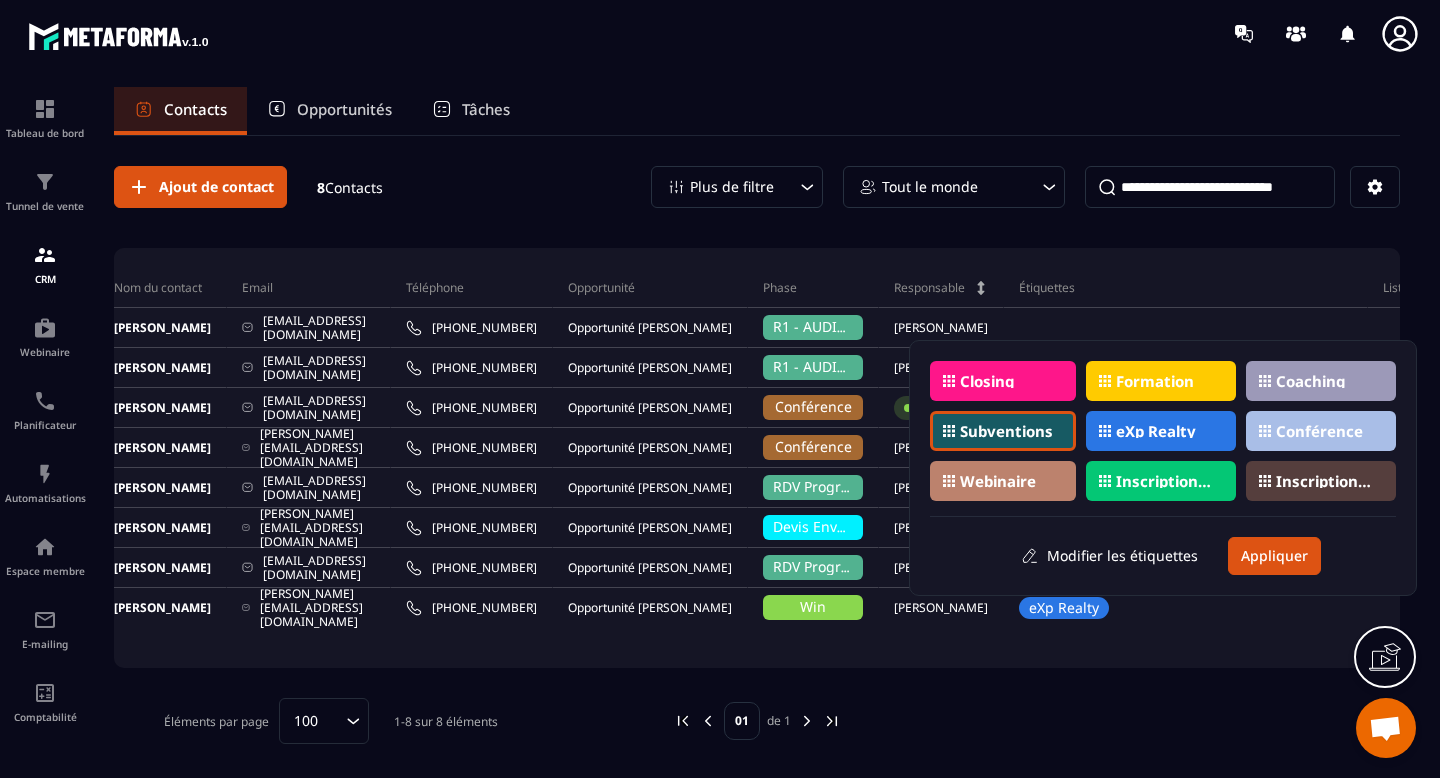 click on "Coaching" at bounding box center [1310, 381] 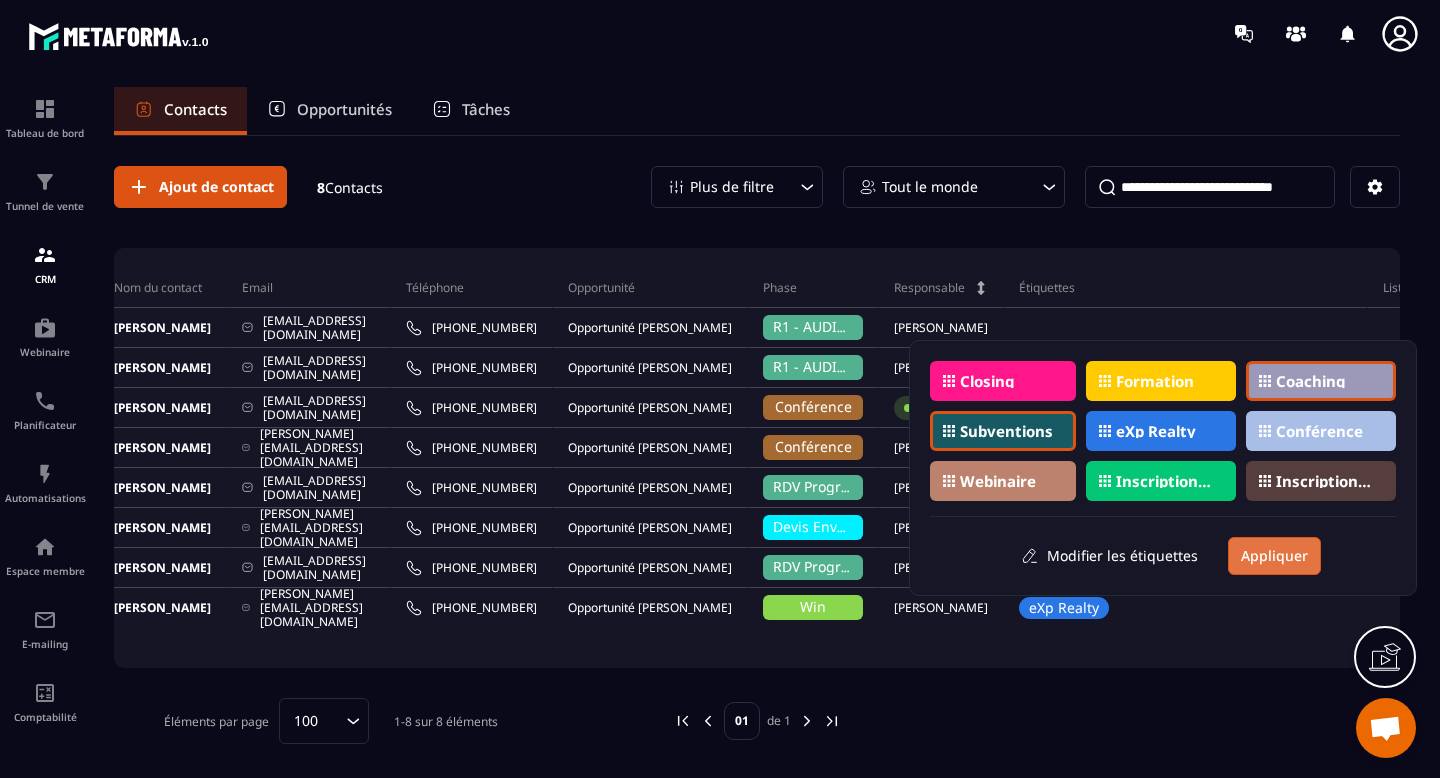 click on "Appliquer" at bounding box center (1274, 556) 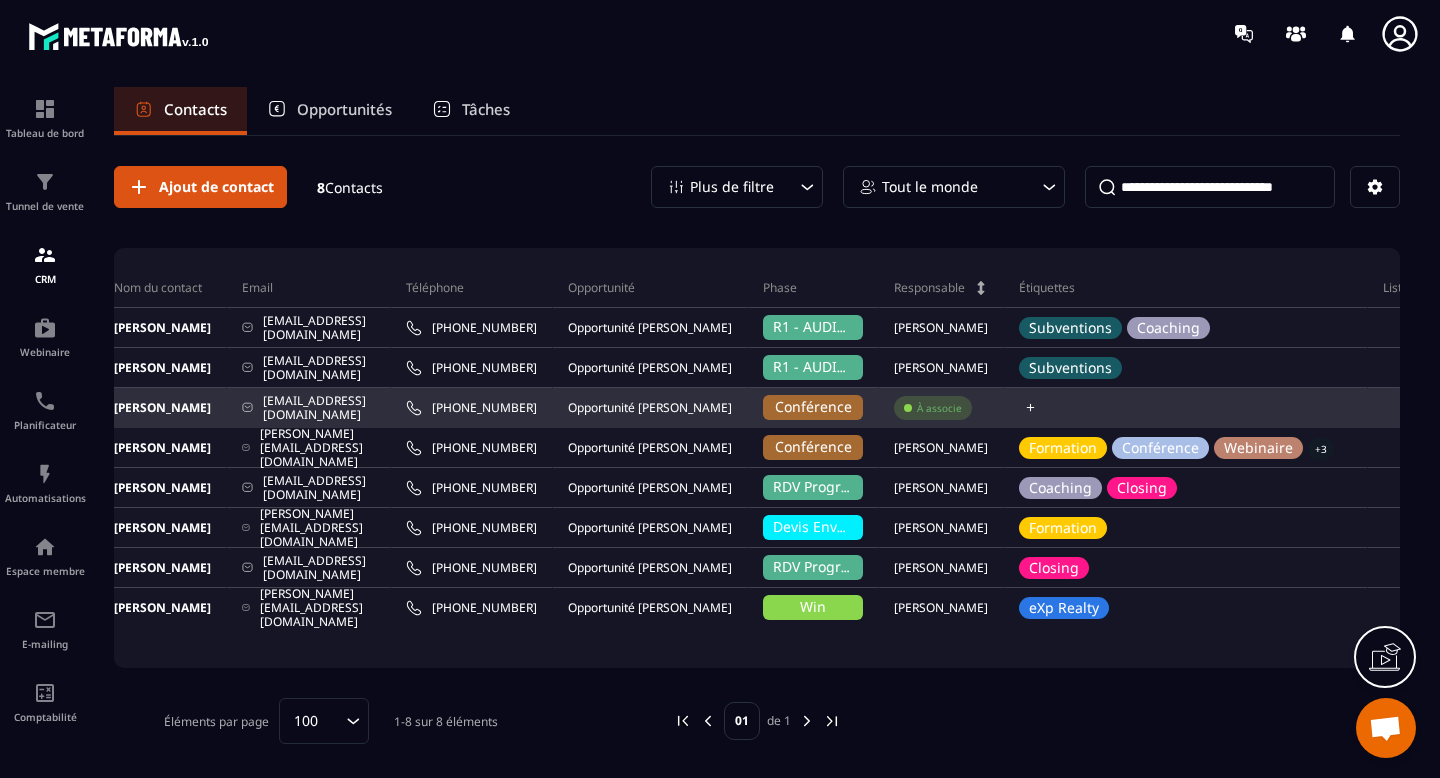 click 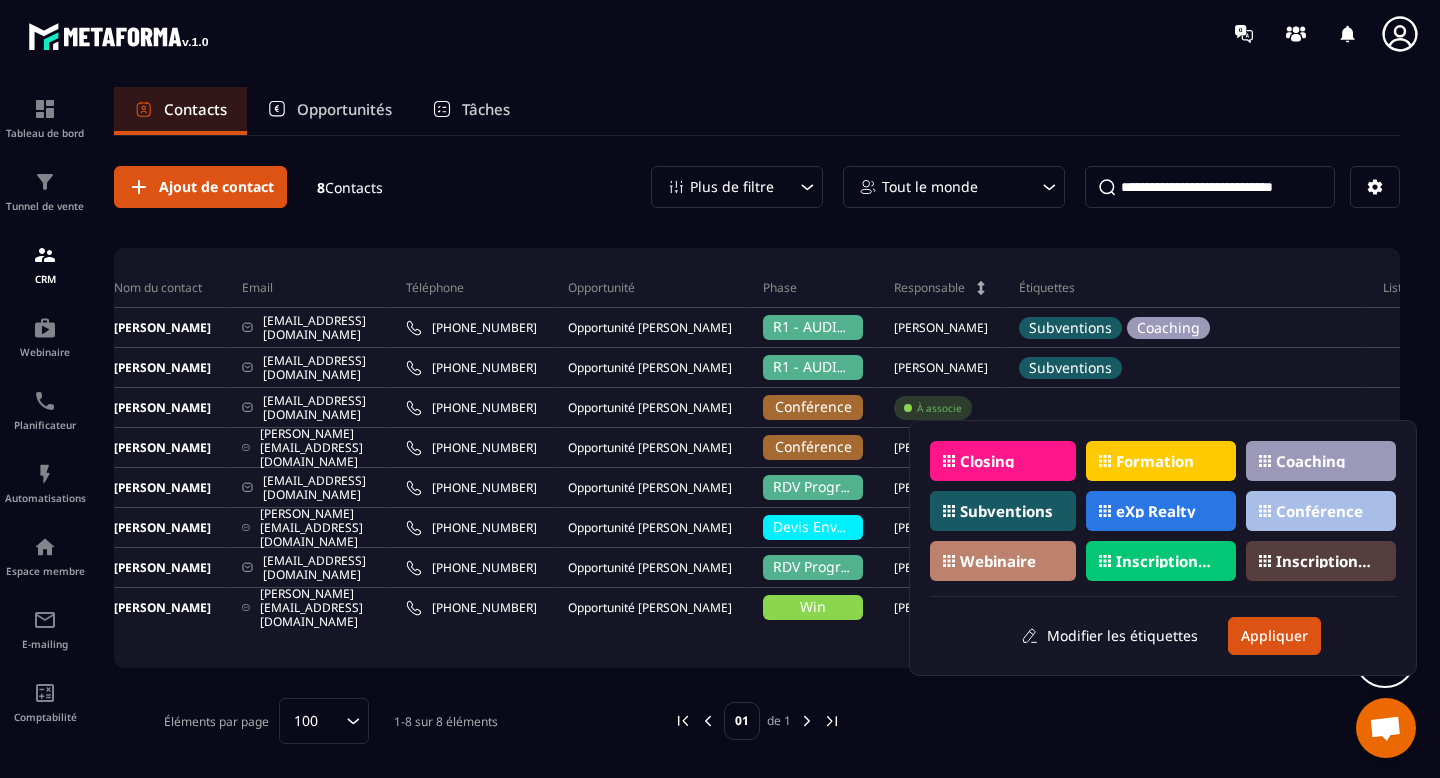 click on "Conférence" at bounding box center [1319, 511] 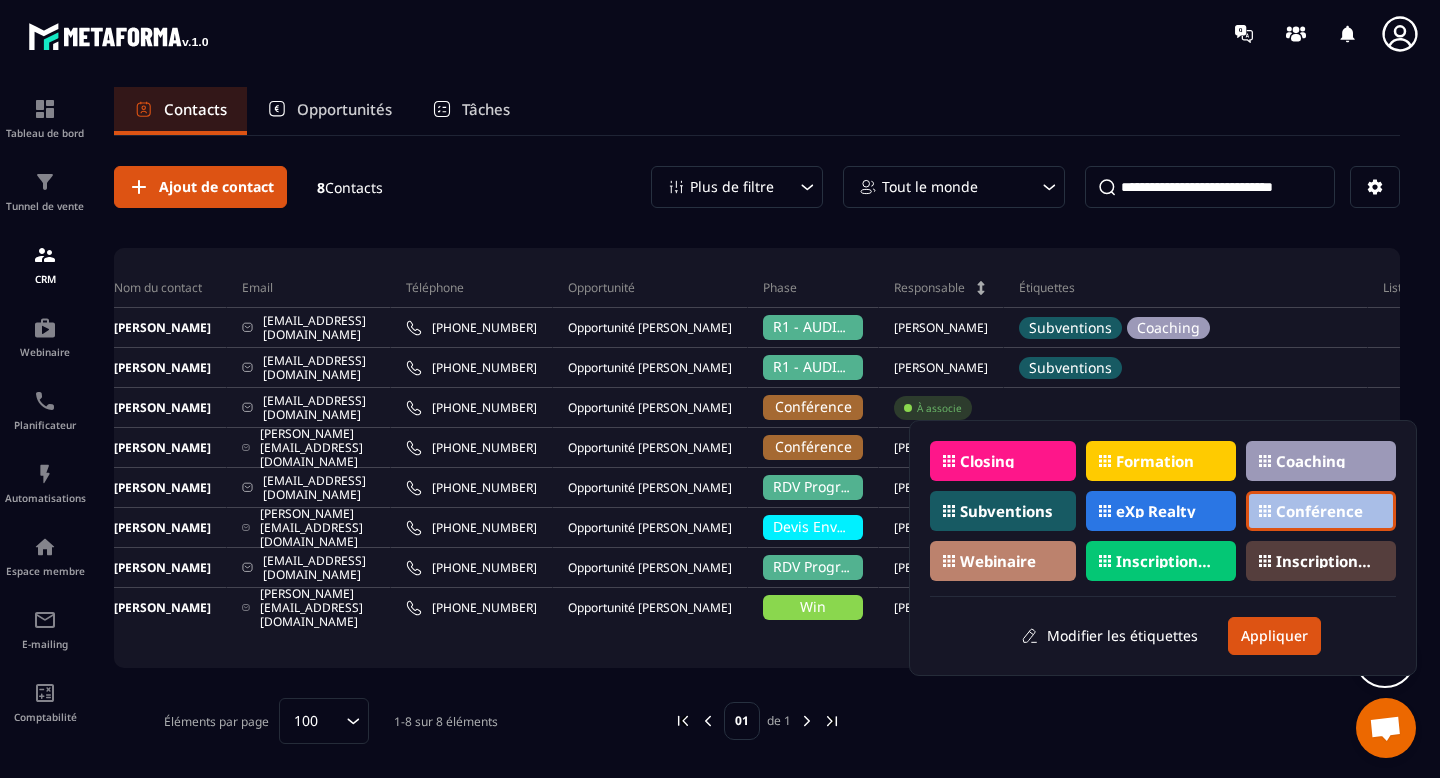 click on "Webinaire" 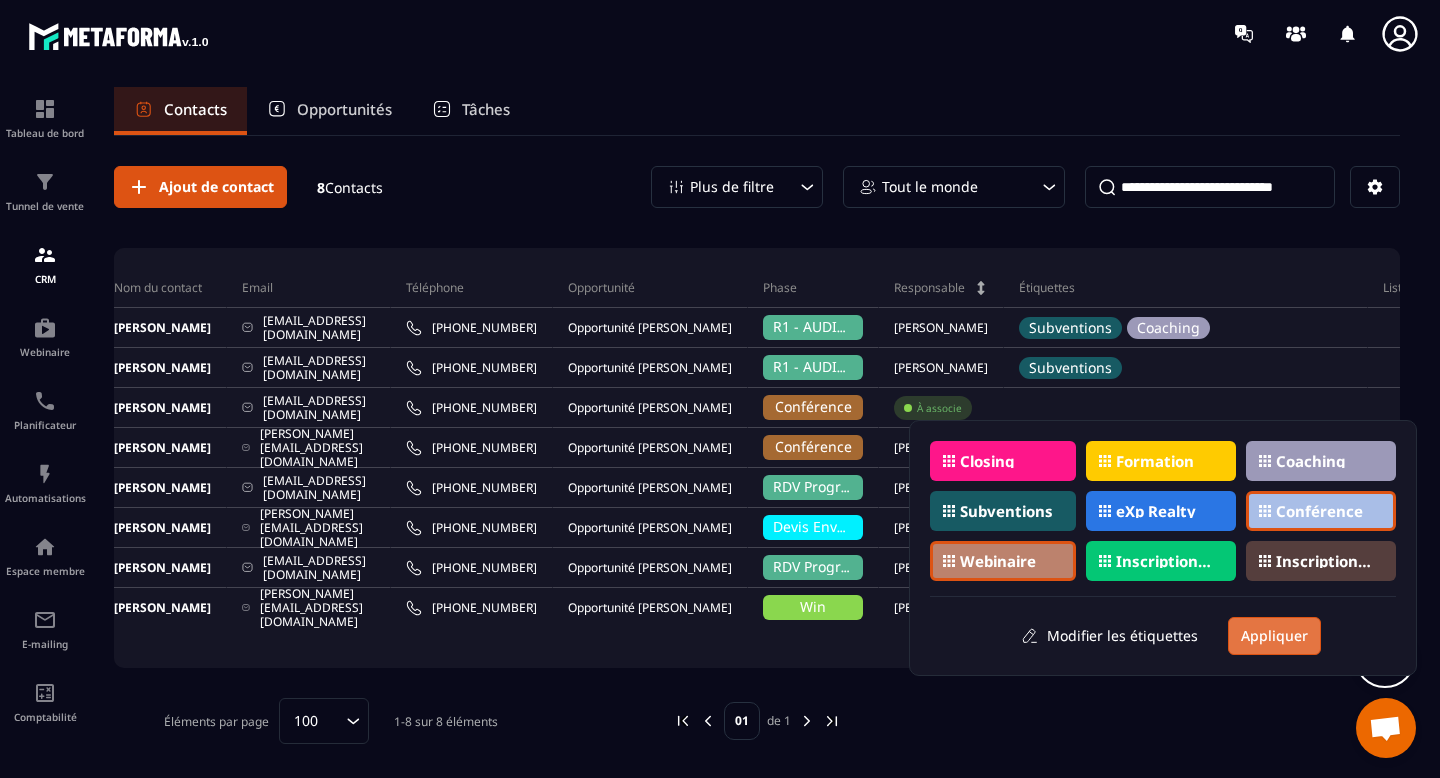 click on "Appliquer" at bounding box center (1274, 636) 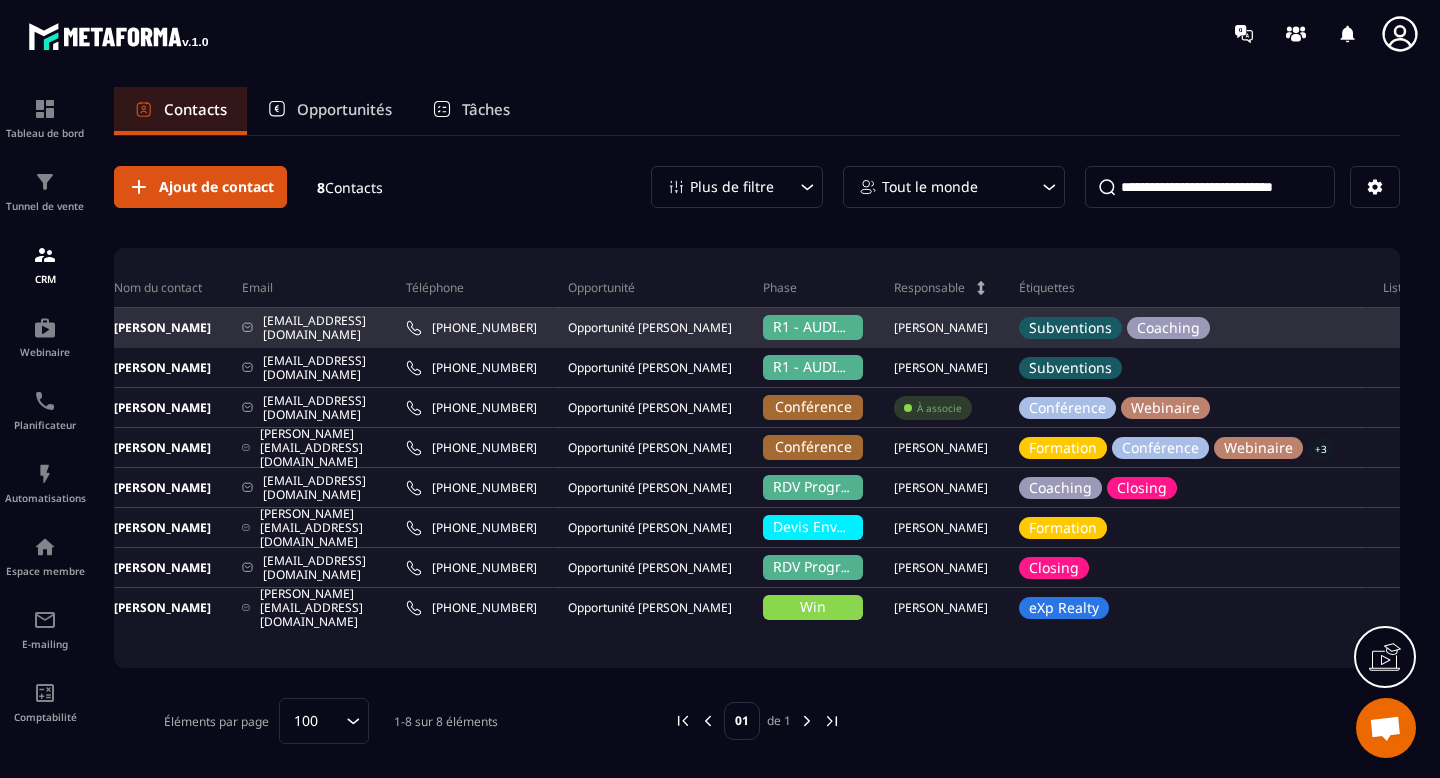 click on "Opportunité [PERSON_NAME]" at bounding box center (650, 328) 